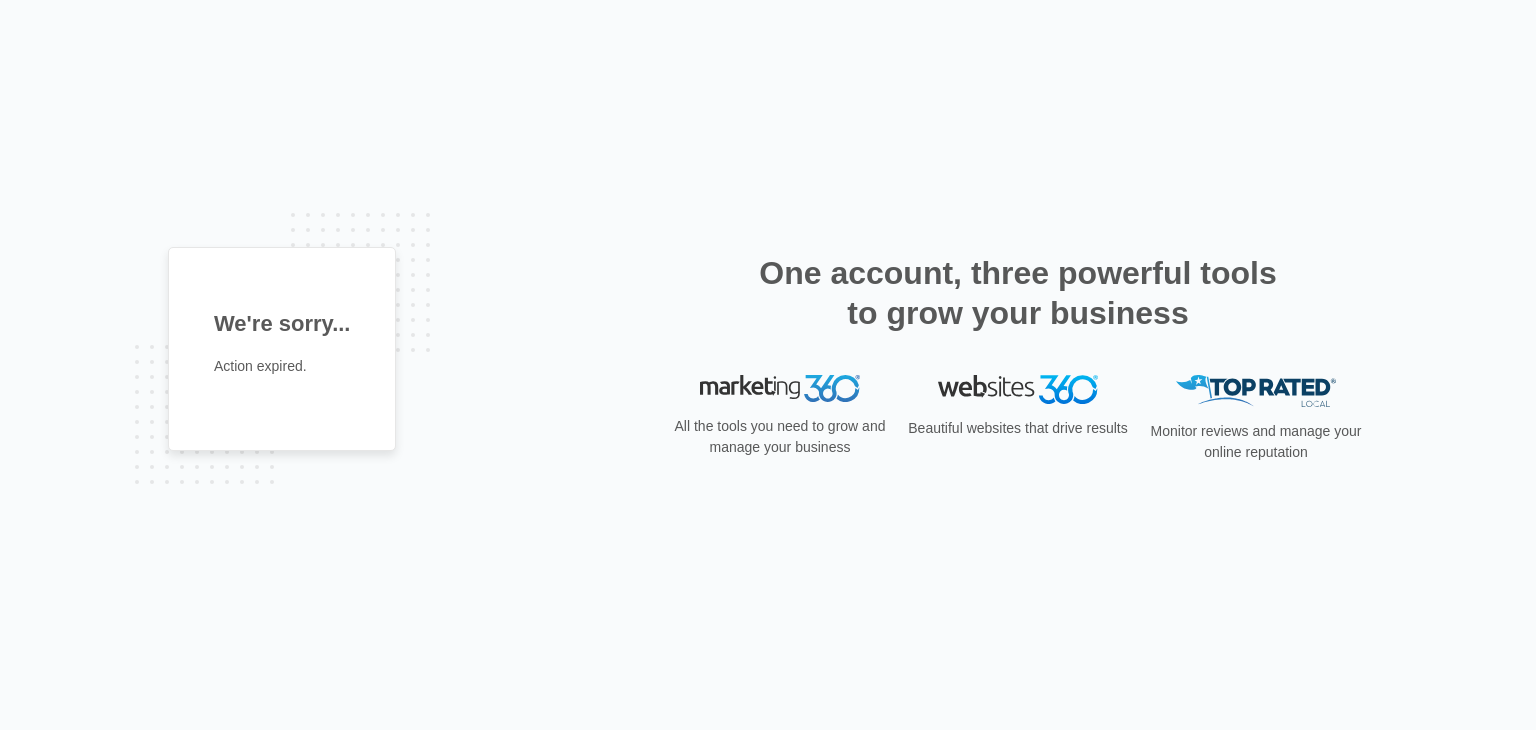 scroll, scrollTop: 0, scrollLeft: 0, axis: both 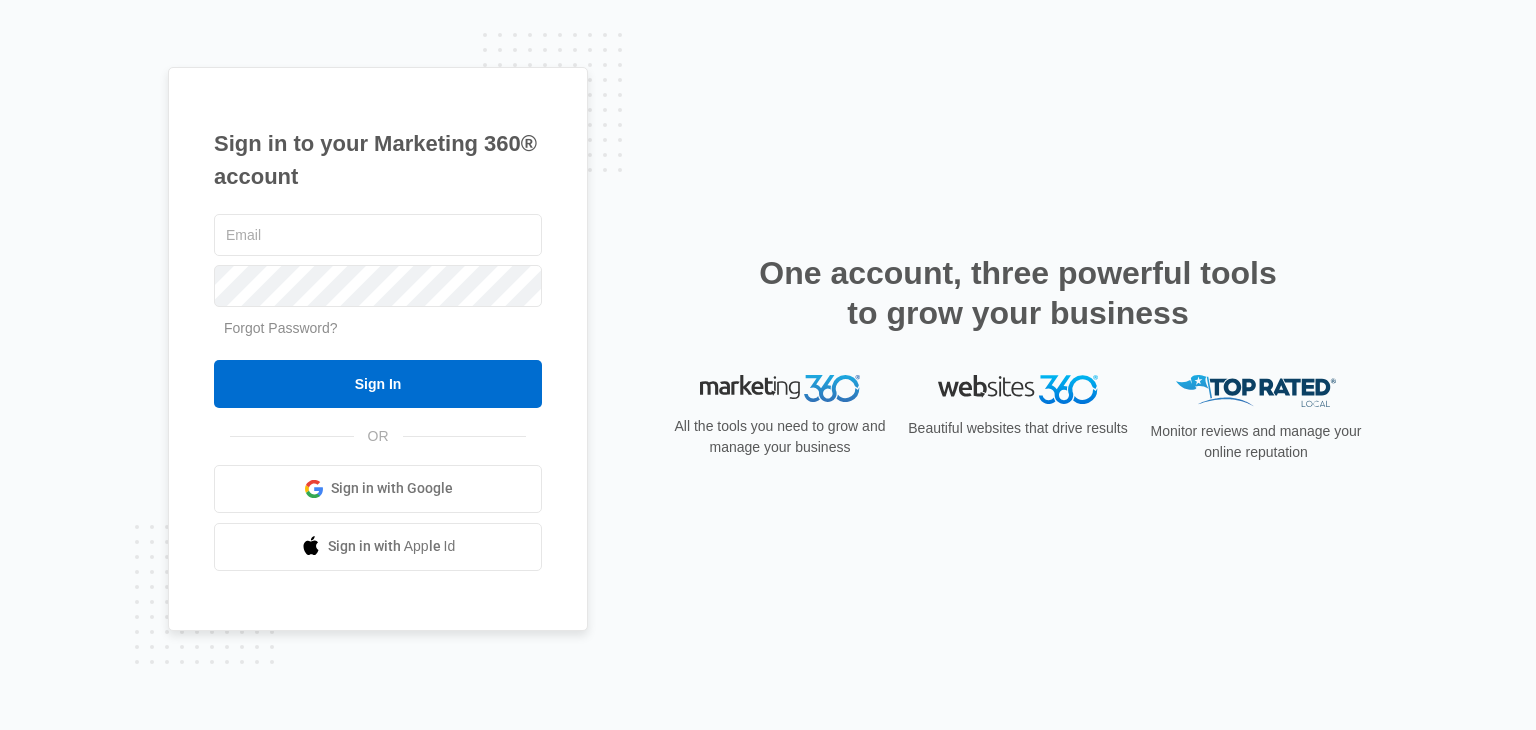 click on "Sign in with Google" at bounding box center (392, 488) 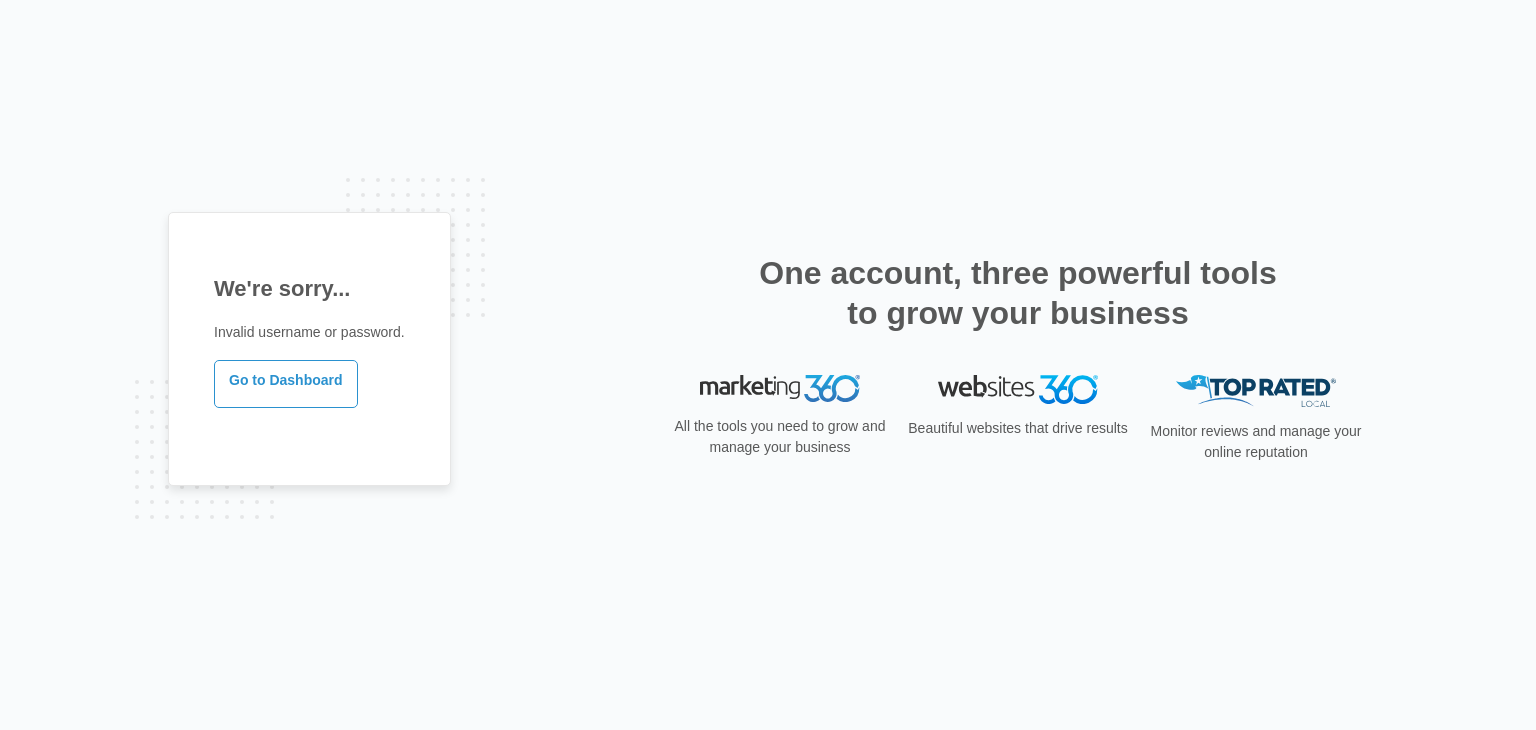 scroll, scrollTop: 0, scrollLeft: 0, axis: both 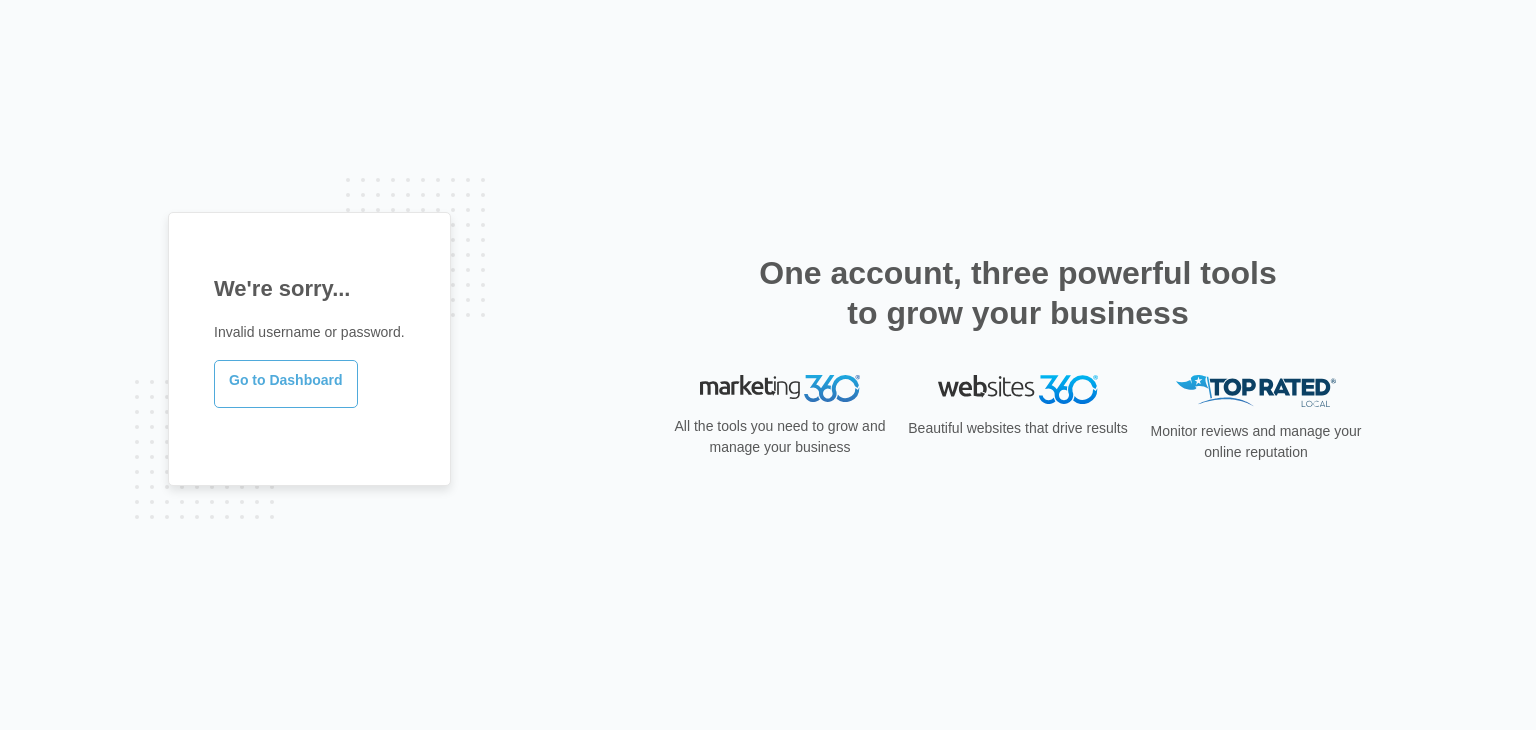 click on "Go to Dashboard" at bounding box center [286, 384] 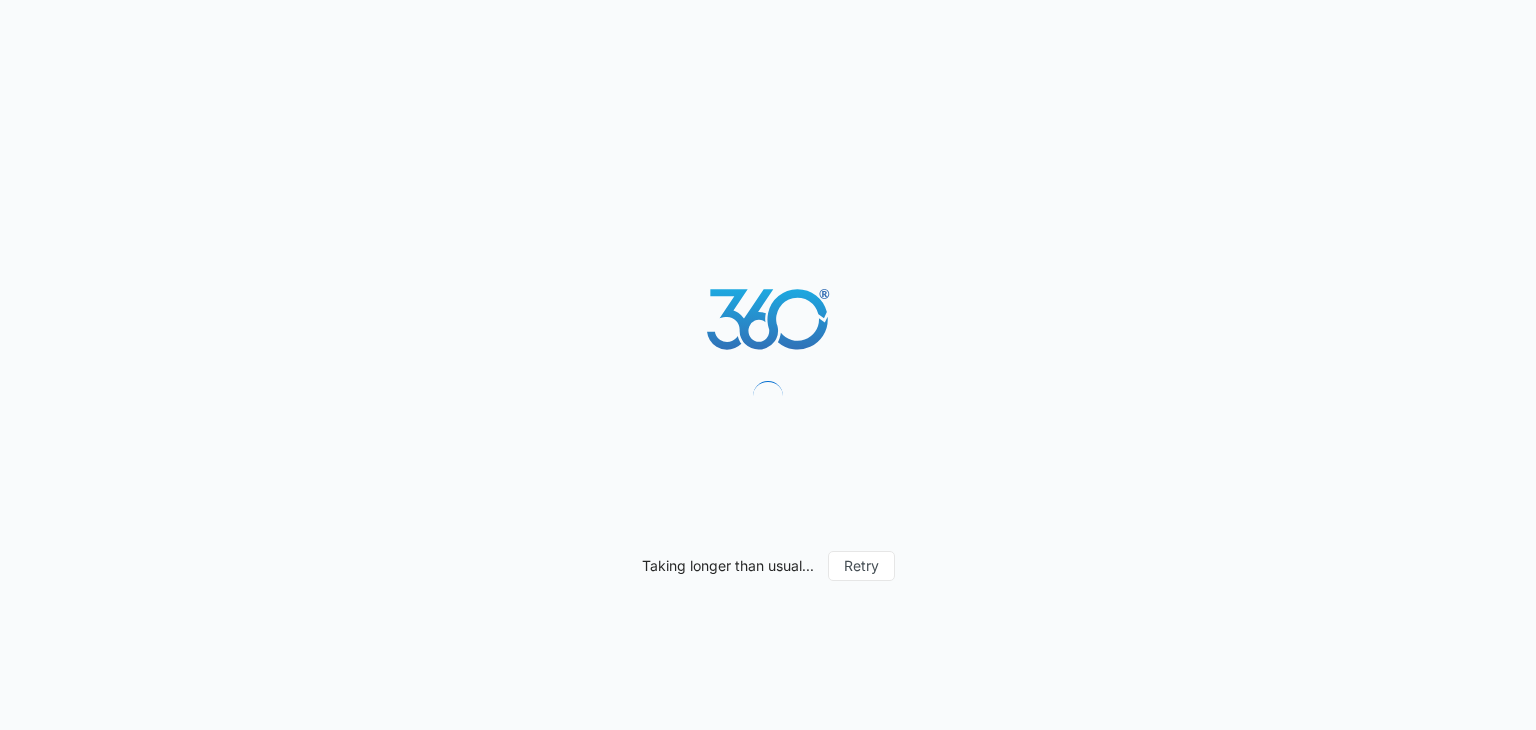 scroll, scrollTop: 0, scrollLeft: 0, axis: both 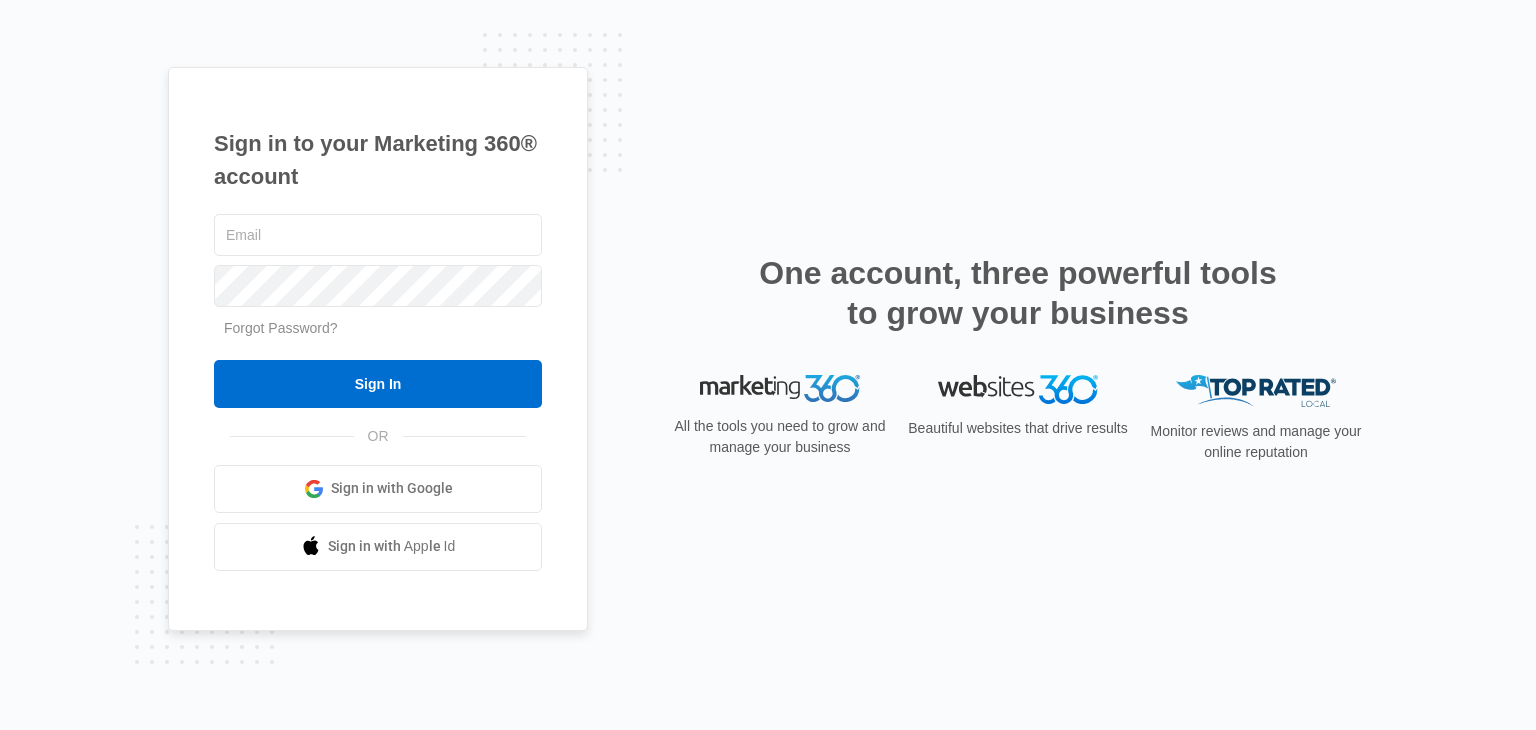 click at bounding box center (314, 489) 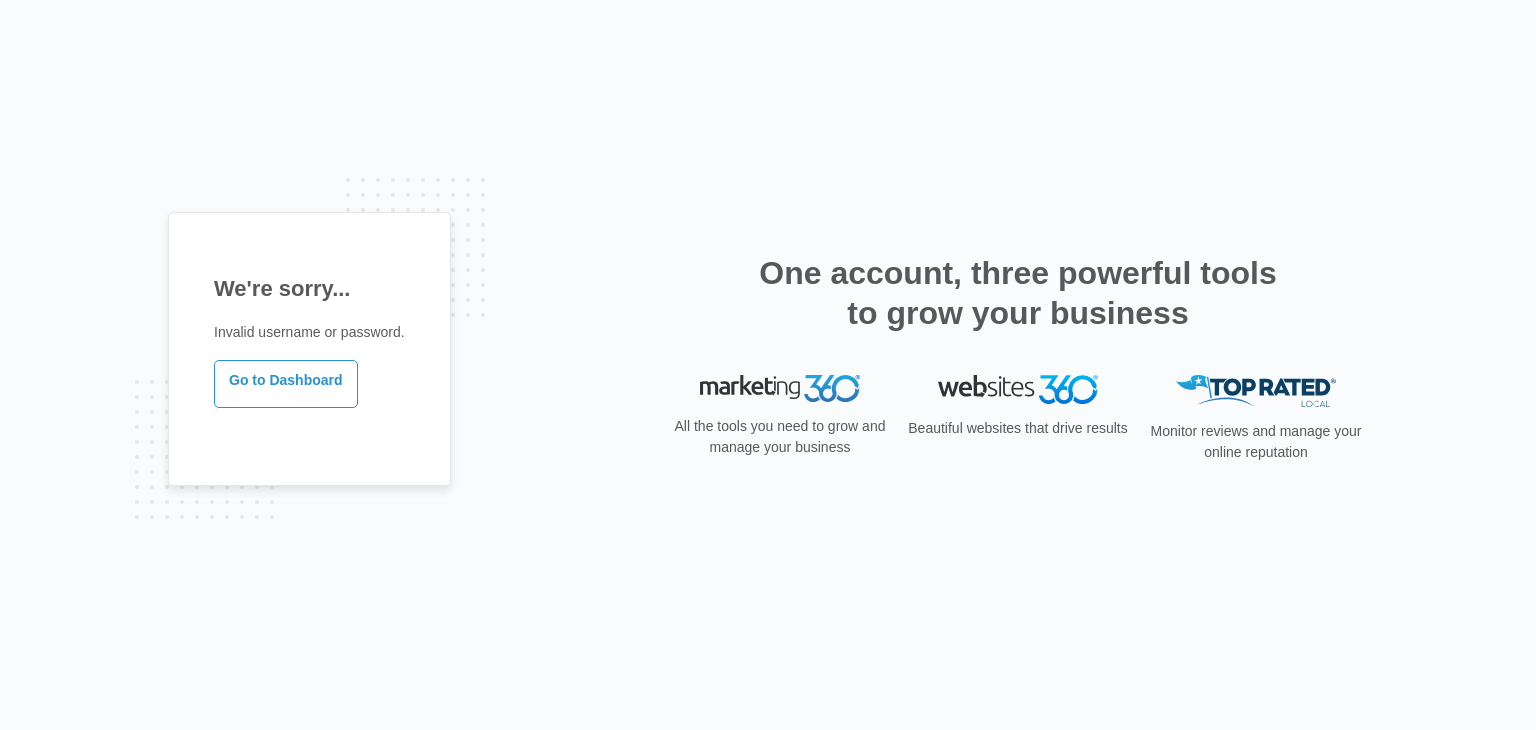 scroll, scrollTop: 0, scrollLeft: 0, axis: both 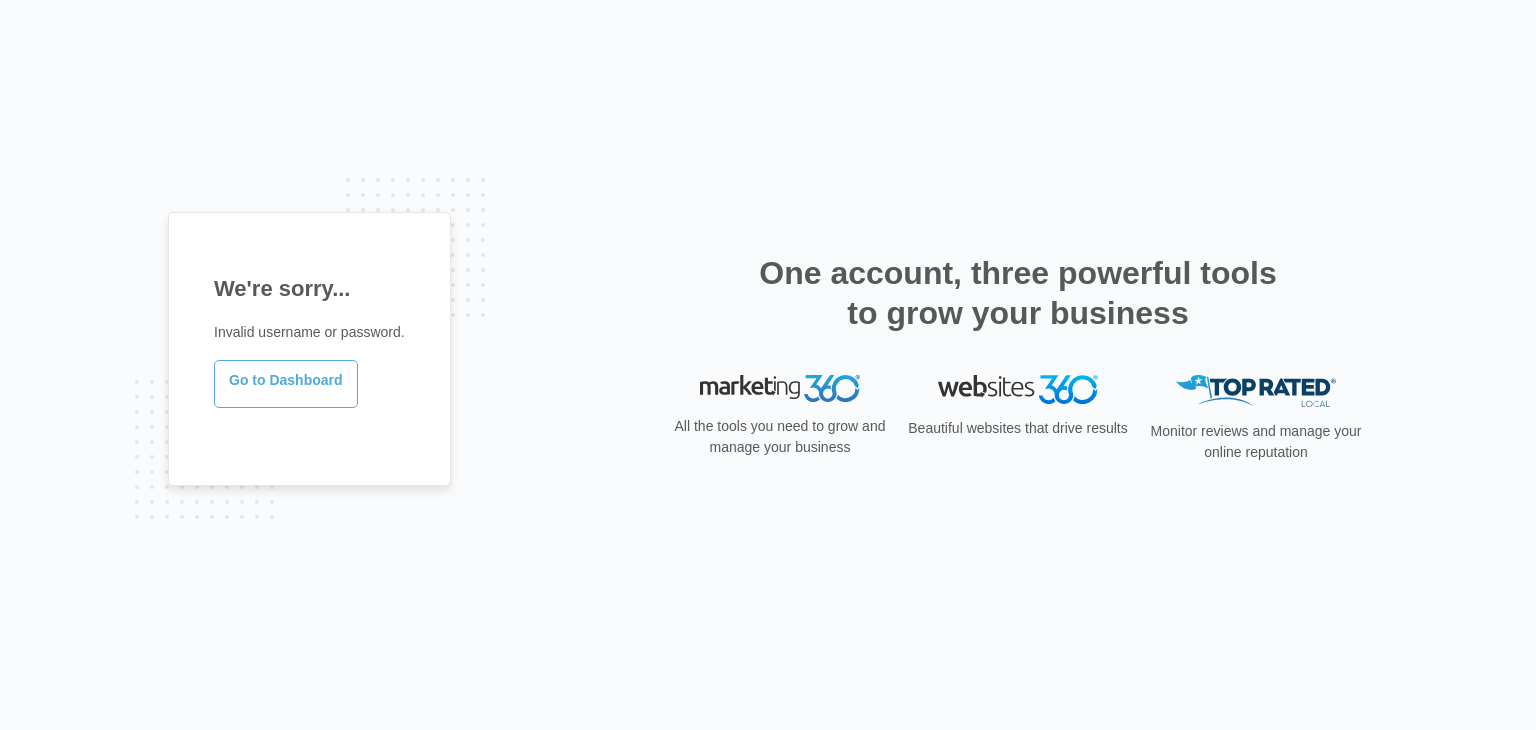 click on "Go to Dashboard" at bounding box center [286, 384] 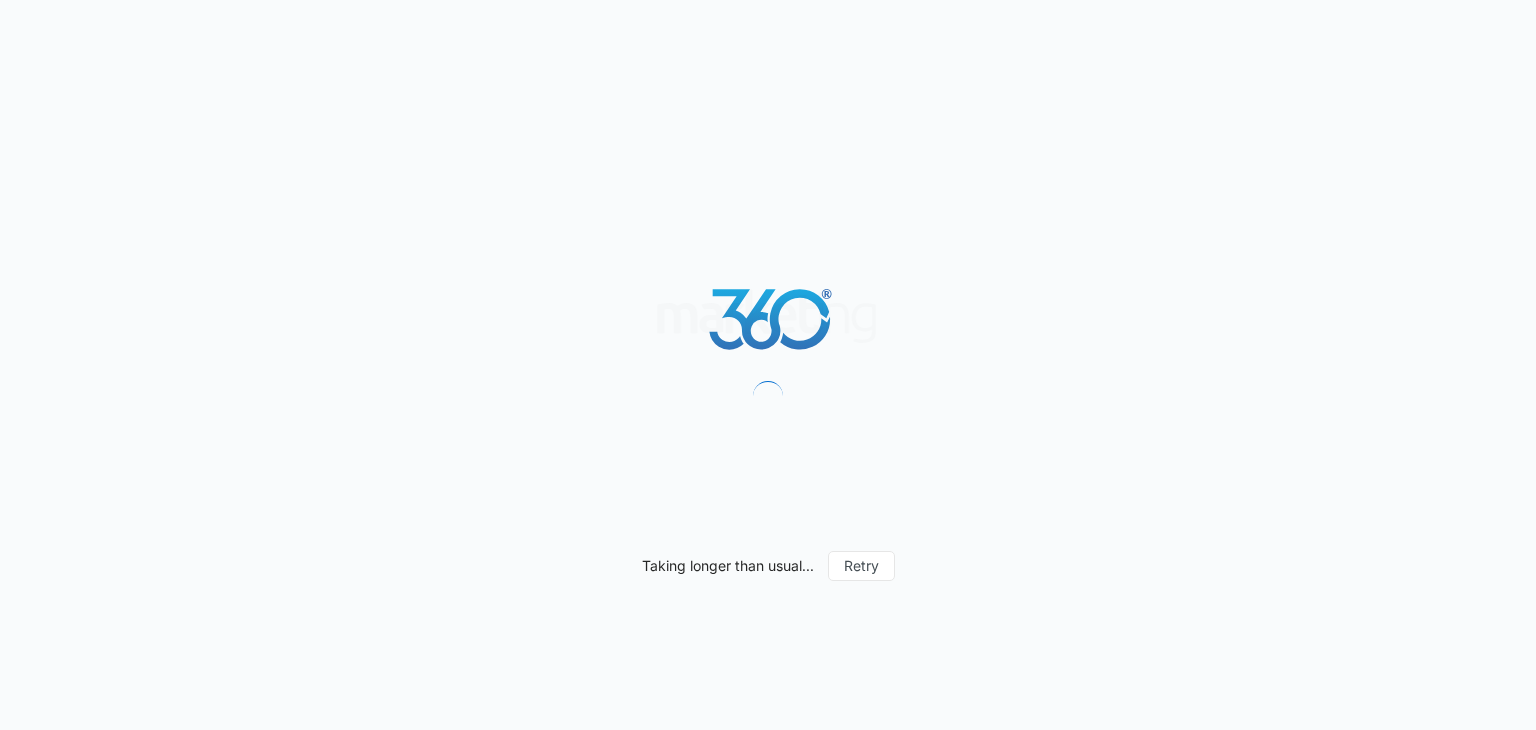 scroll, scrollTop: 0, scrollLeft: 0, axis: both 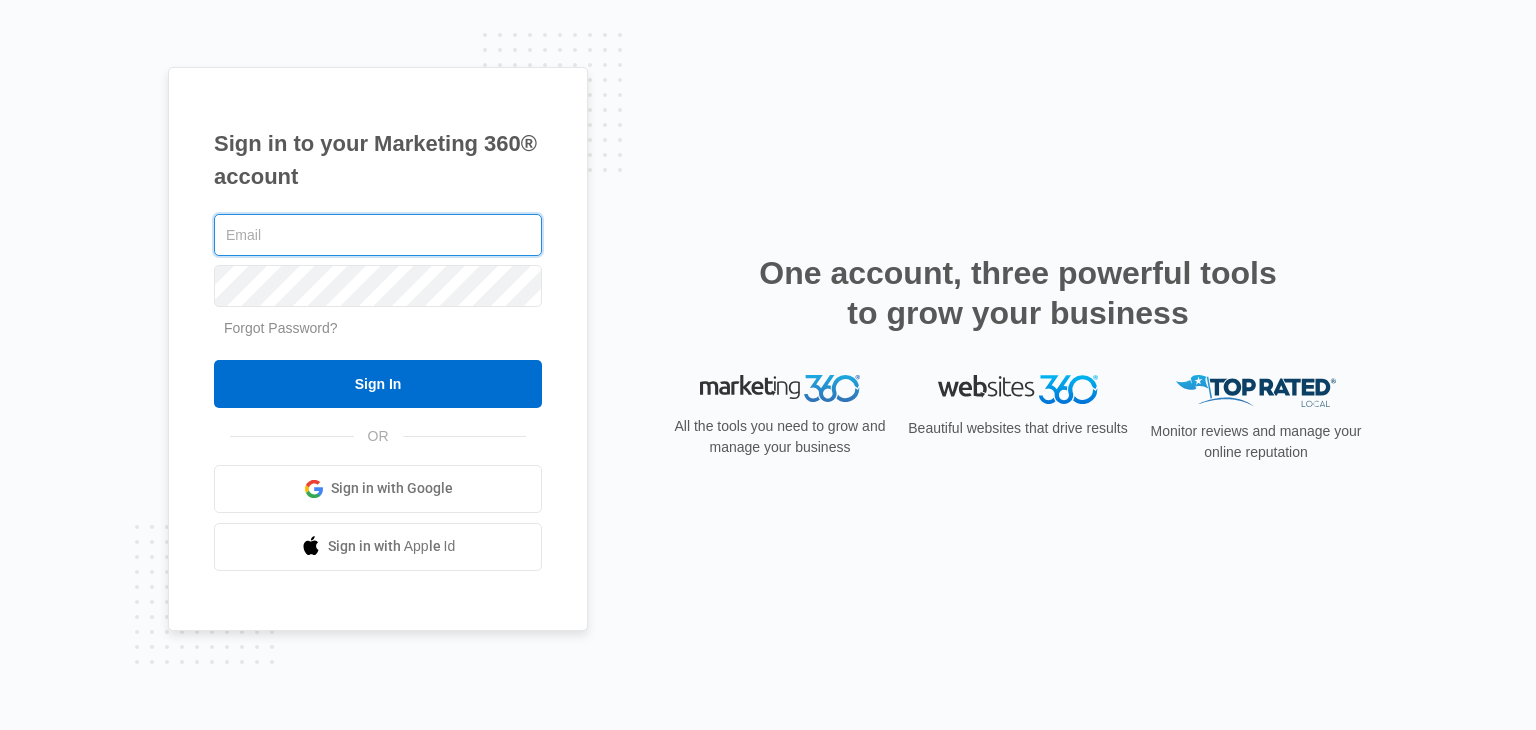 click at bounding box center [378, 235] 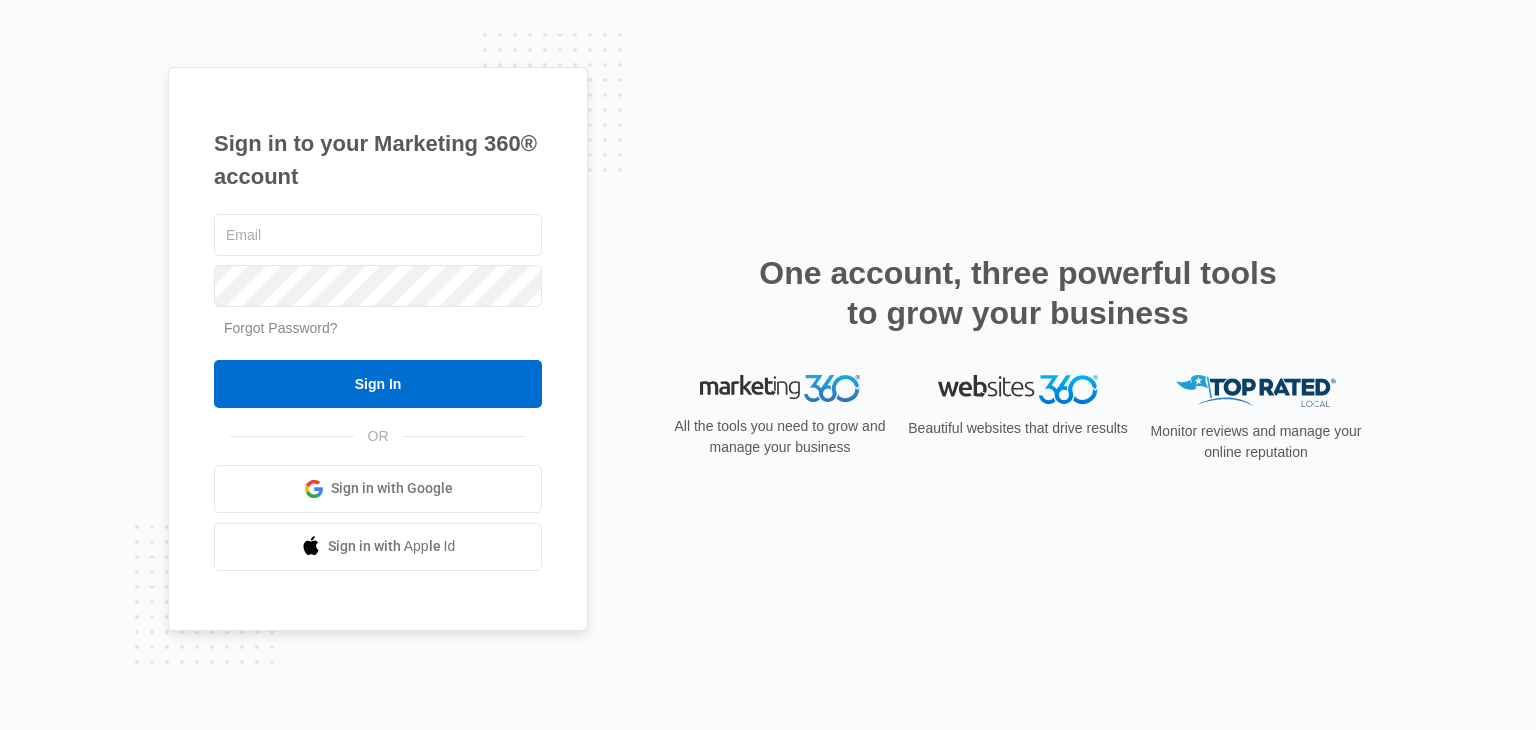 click on "Forgot Password?" at bounding box center (281, 328) 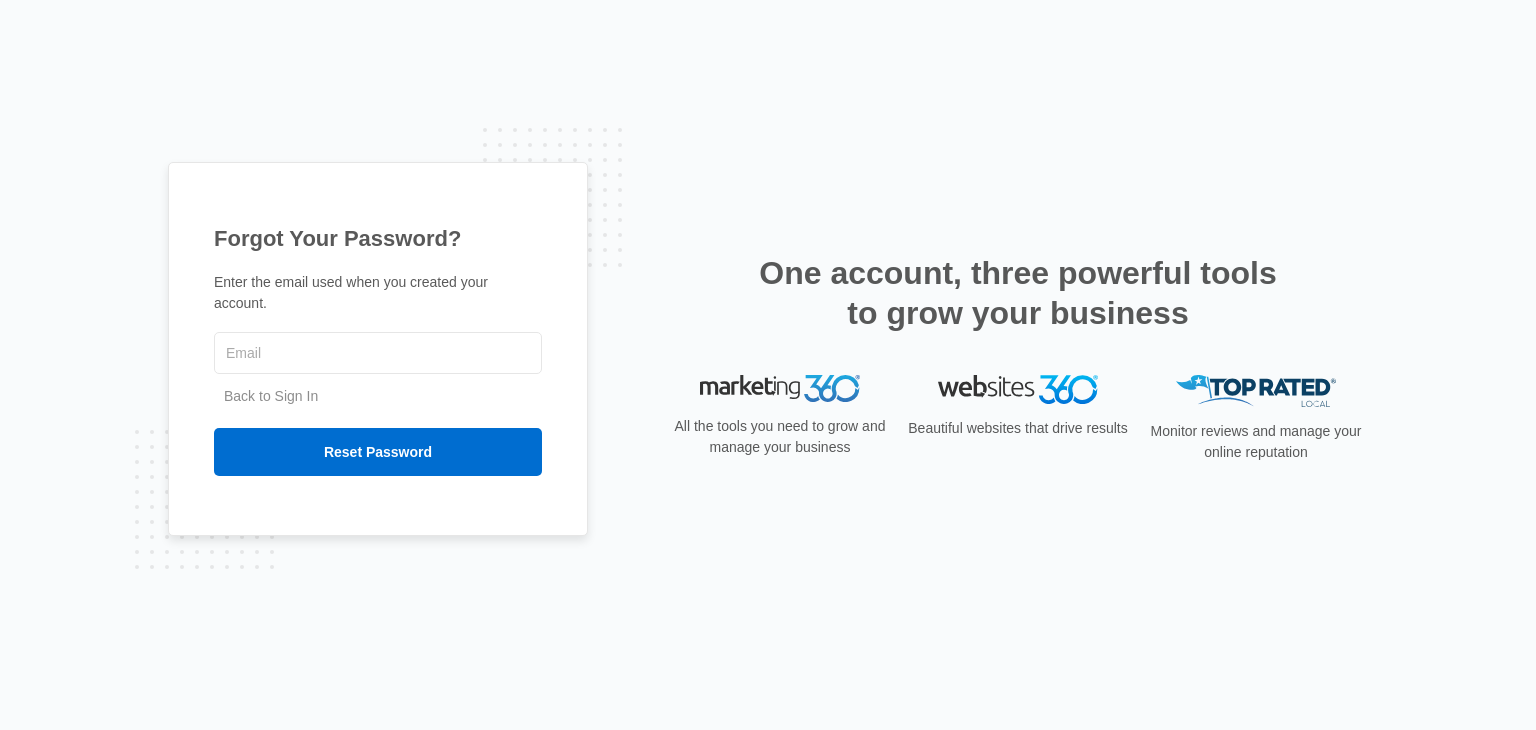scroll, scrollTop: 0, scrollLeft: 0, axis: both 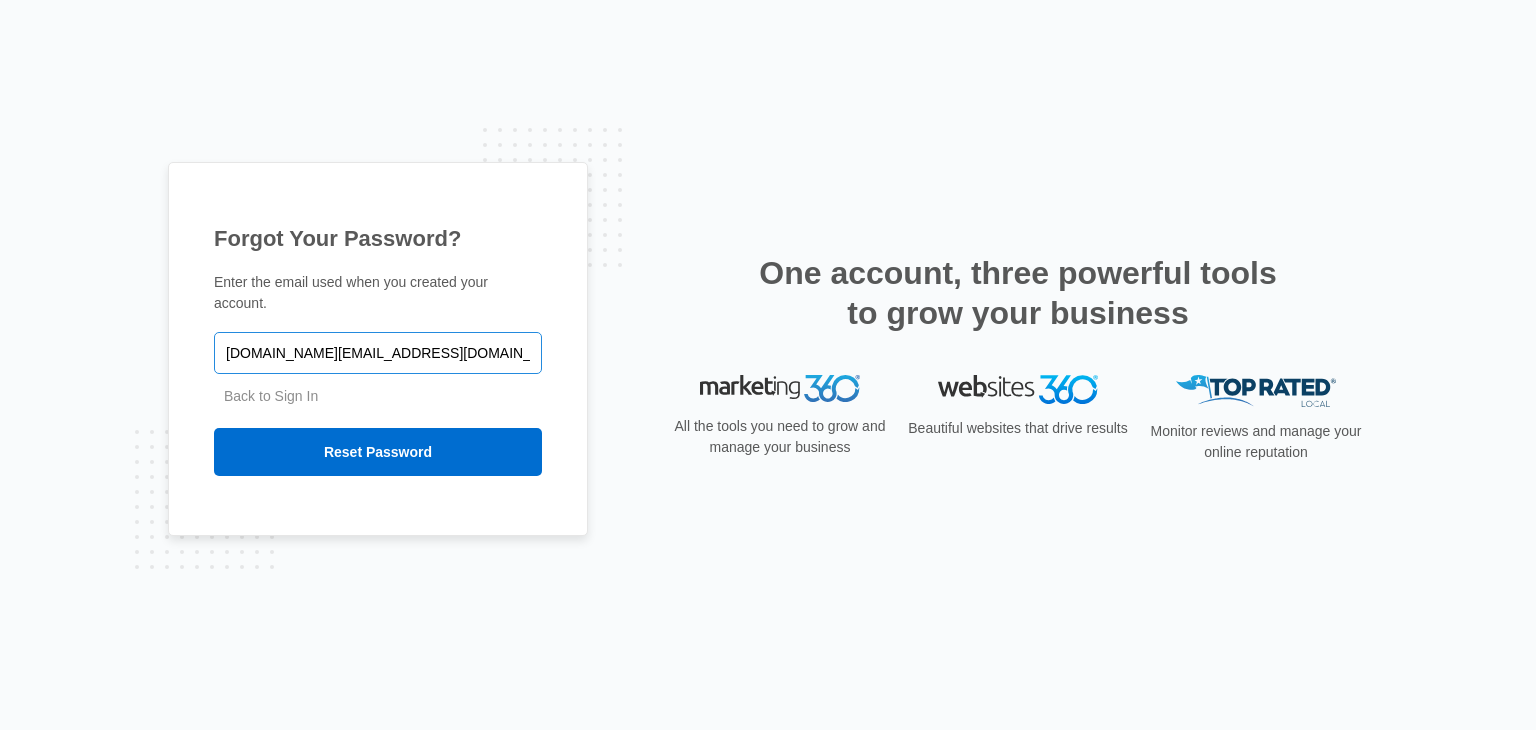 type on "[DOMAIN_NAME][EMAIL_ADDRESS][DOMAIN_NAME]" 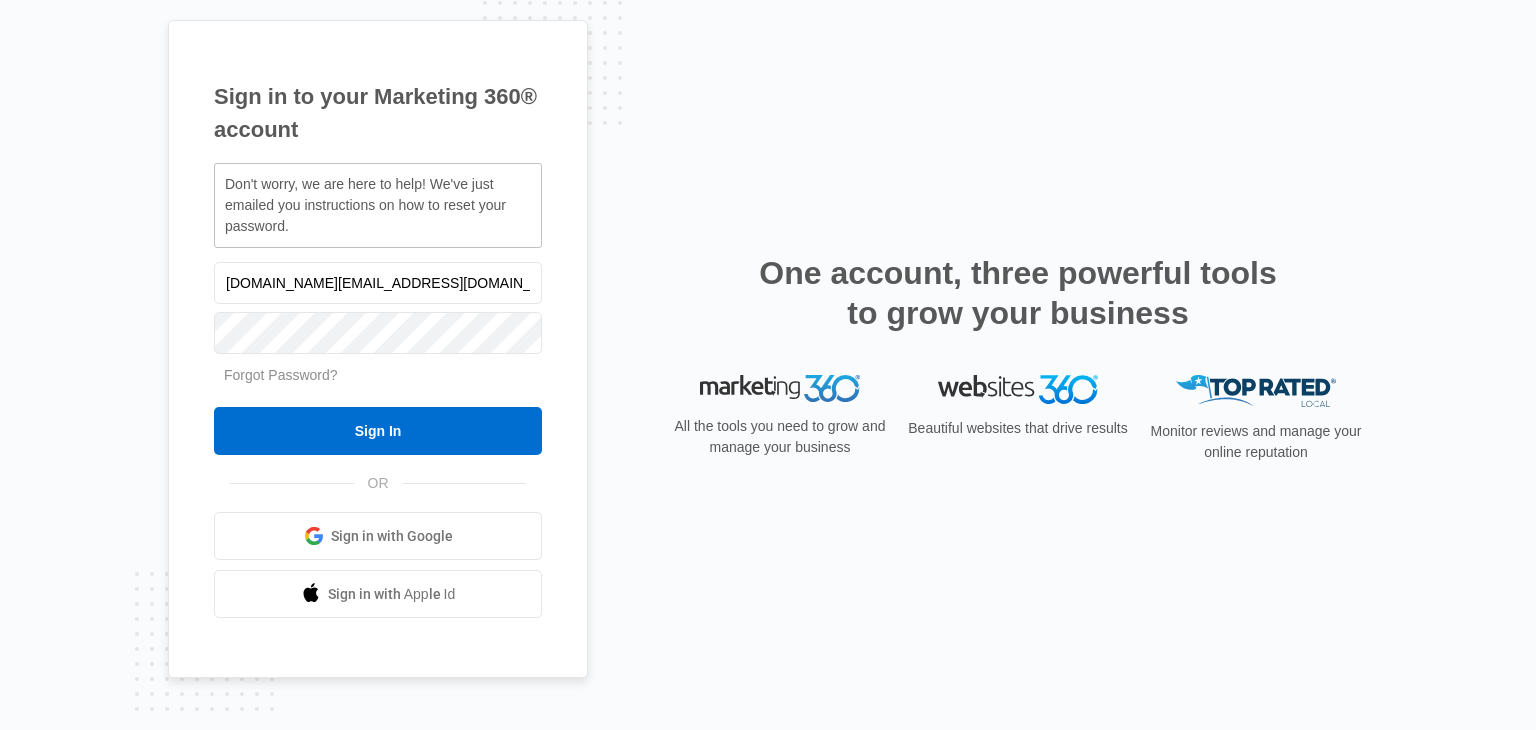 scroll, scrollTop: 0, scrollLeft: 0, axis: both 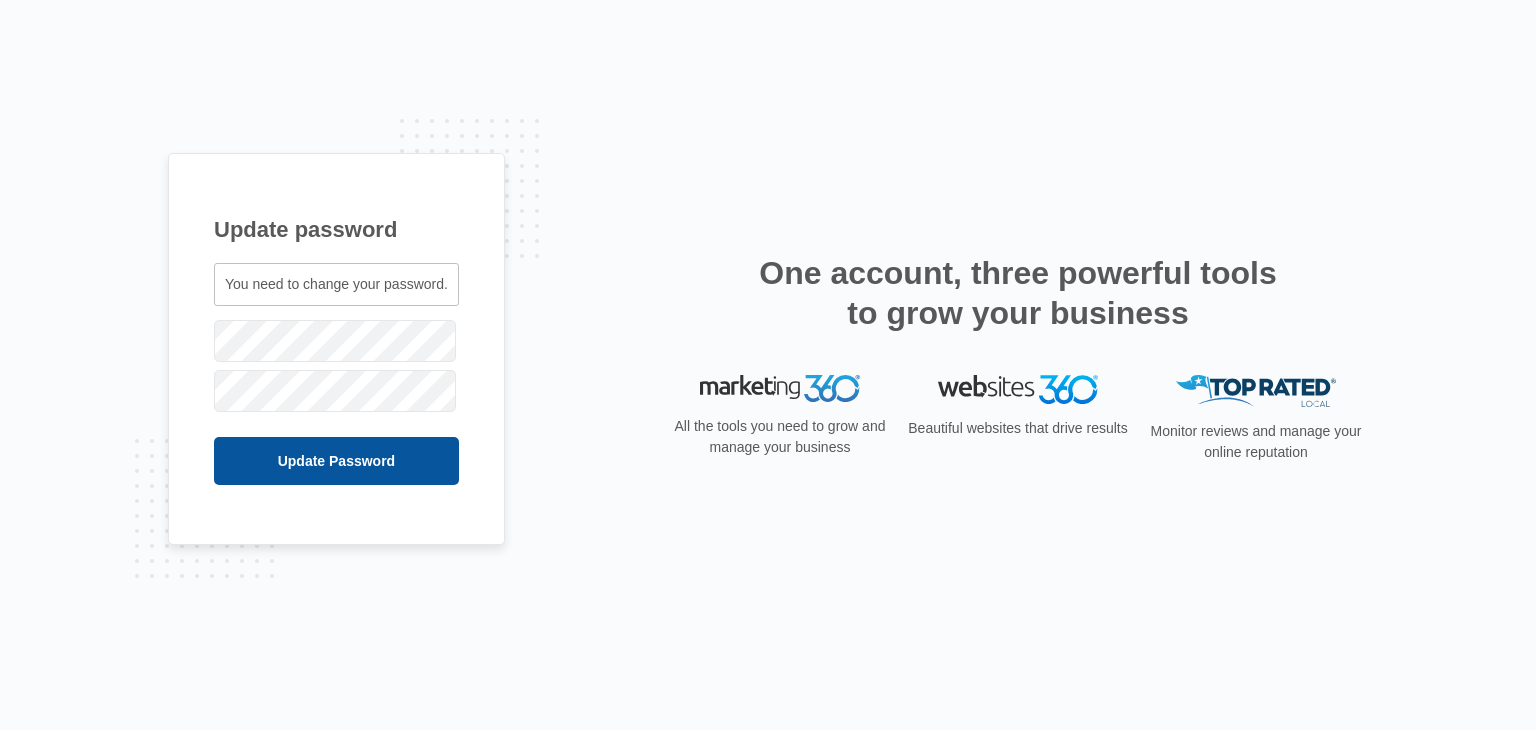 click on "Update Password" at bounding box center [336, 461] 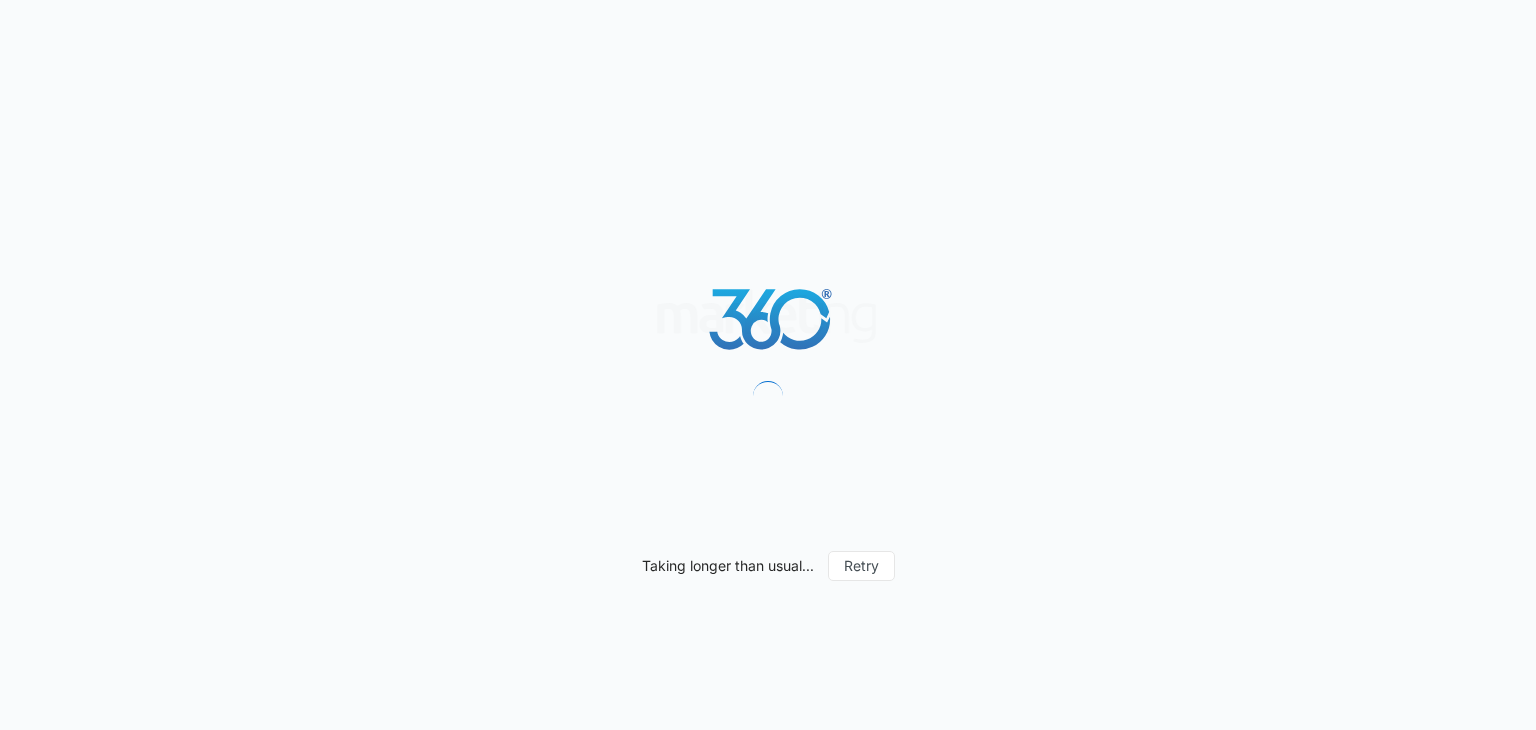 scroll, scrollTop: 0, scrollLeft: 0, axis: both 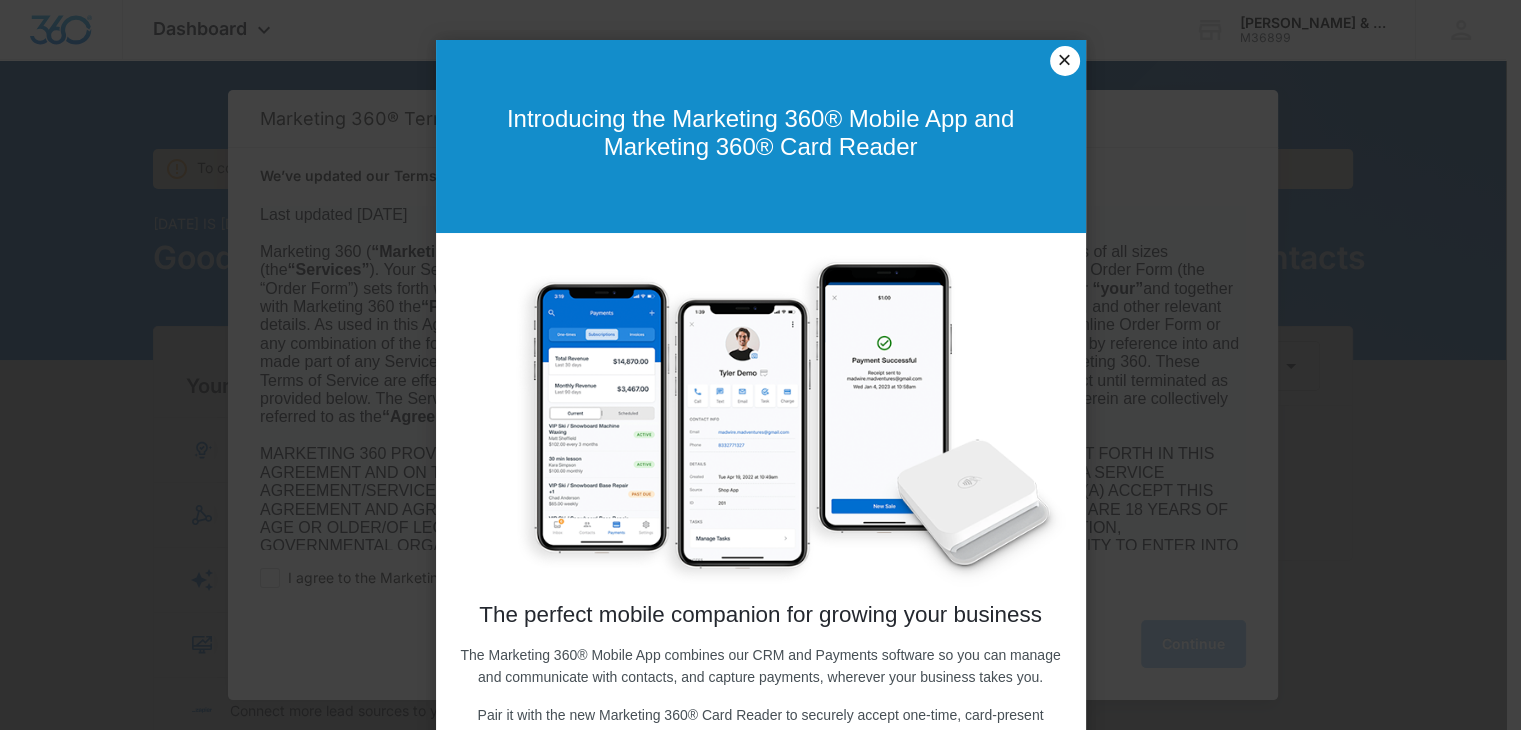 click on "×" at bounding box center [1065, 61] 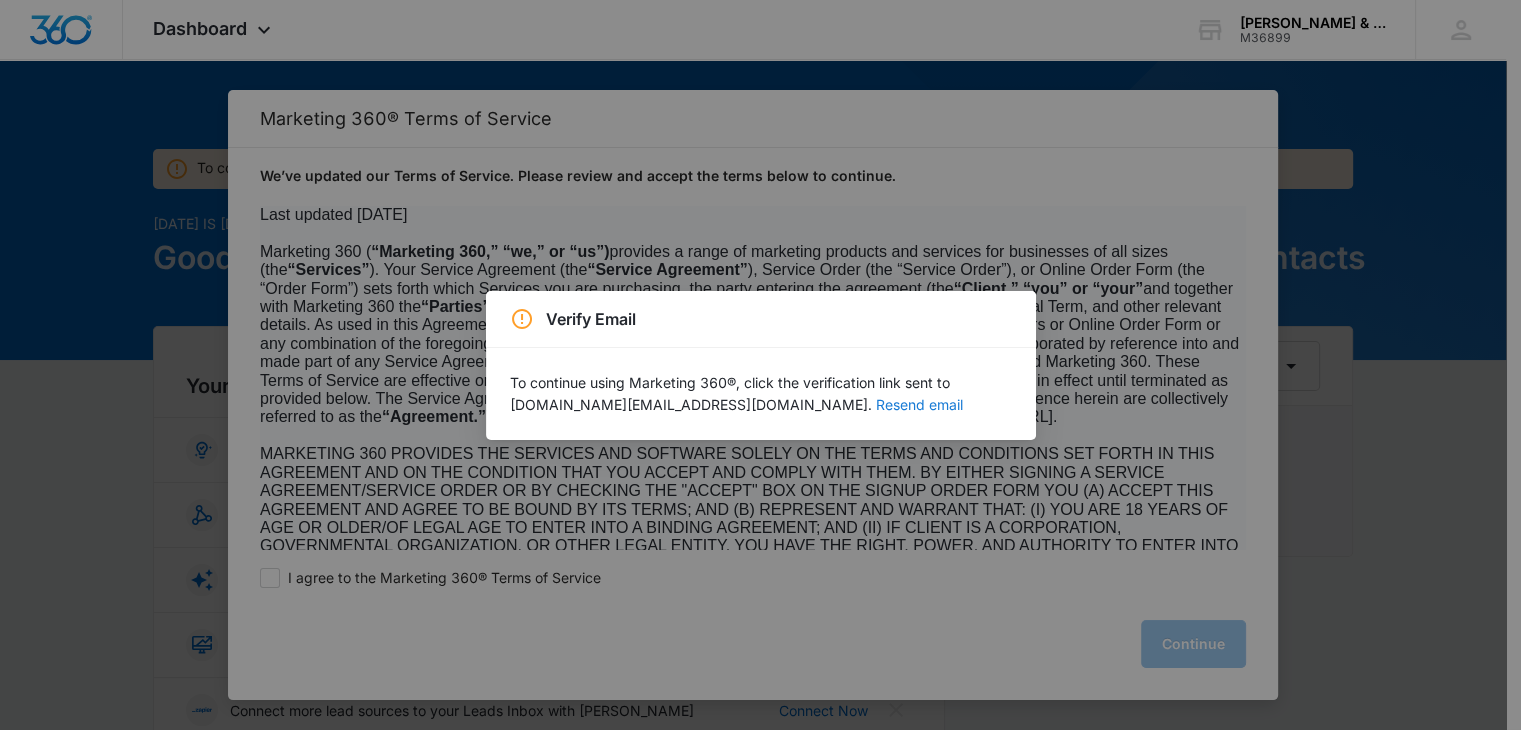 click on "Resend email" at bounding box center [919, 405] 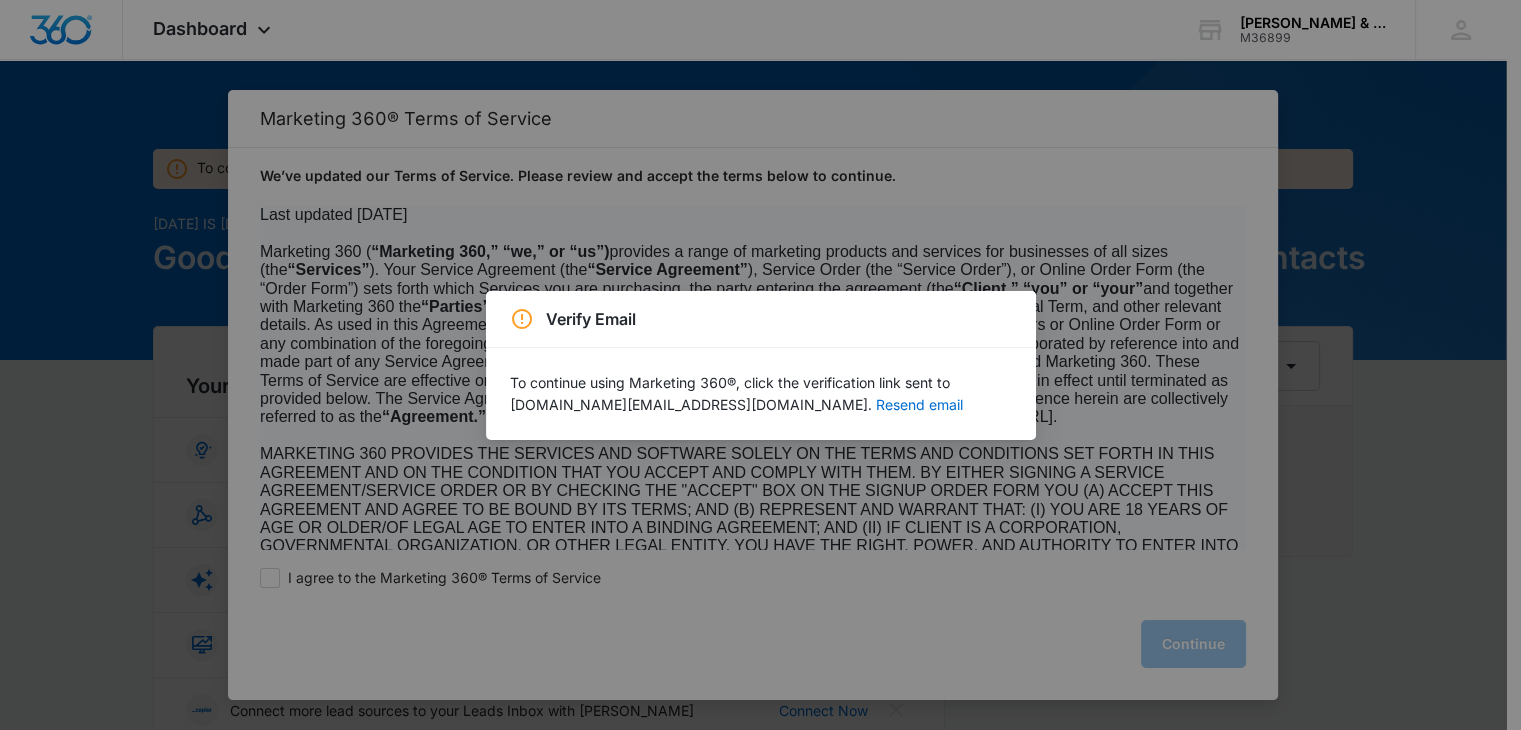 click on "Verify Email To continue using Marketing 360®, click the verification link sent to daburns.digital@gmail.com.   Resend email" at bounding box center [760, 365] 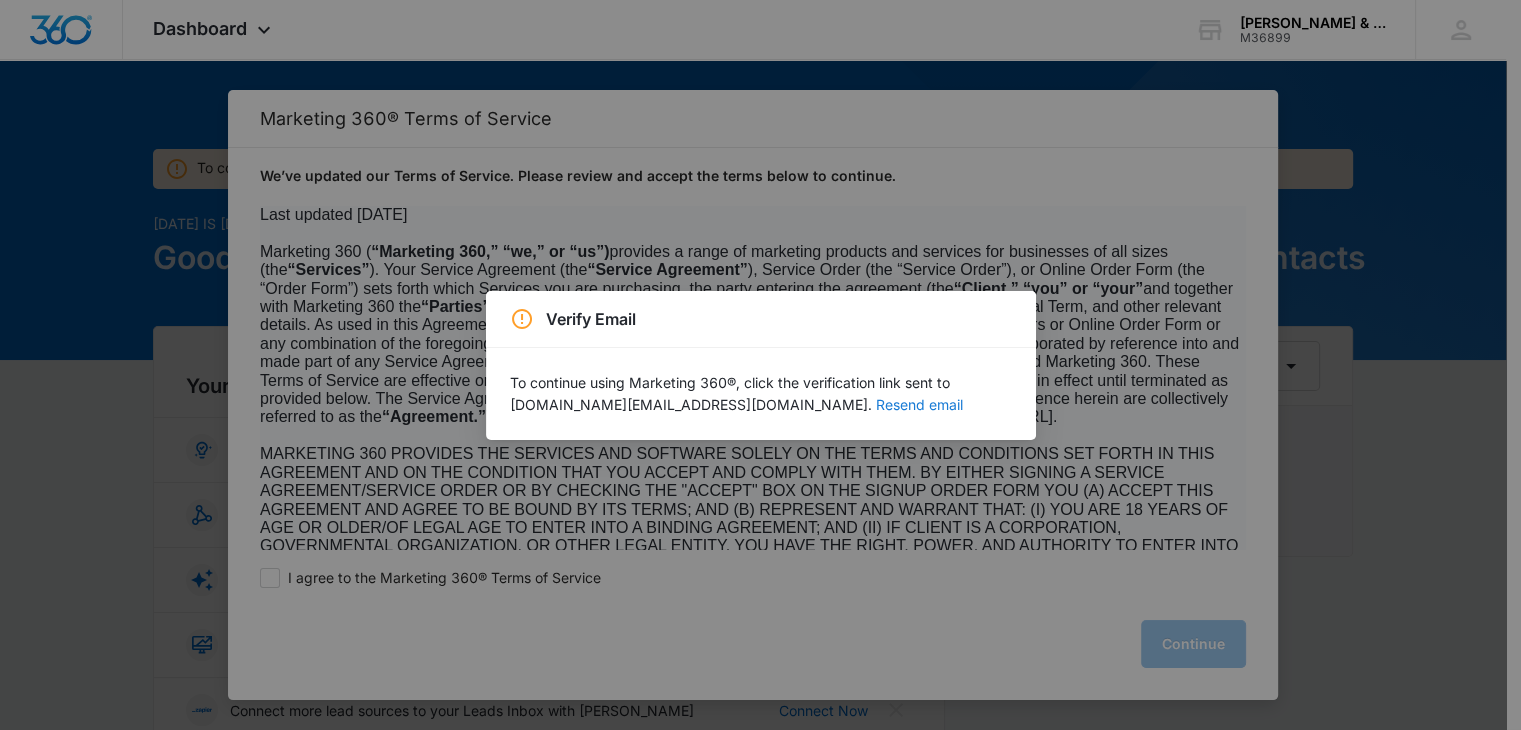 click on "Resend email" at bounding box center [919, 405] 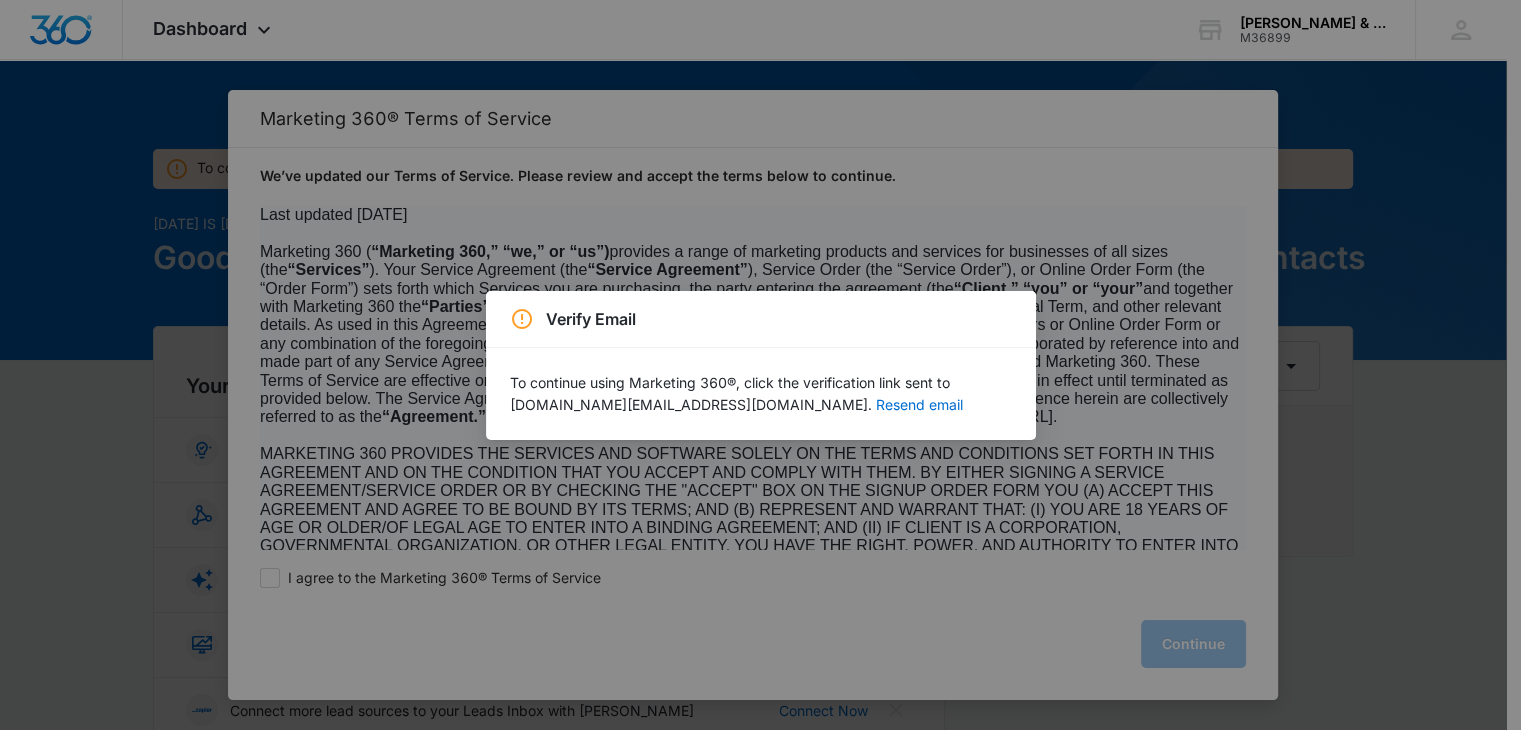 click on "Verify Email To continue using Marketing 360®, click the verification link sent to daburns.digital@gmail.com.   Resend email" at bounding box center (760, 365) 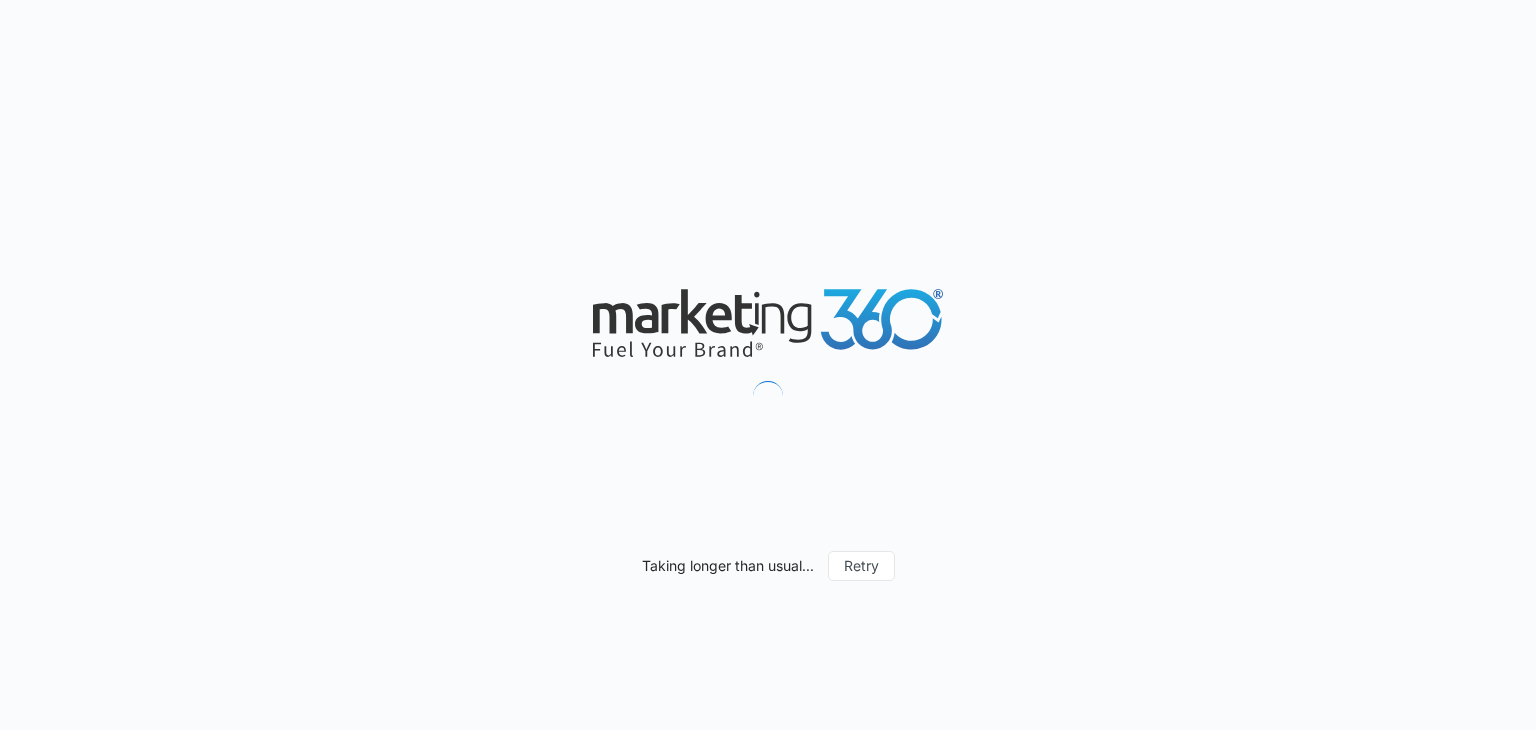 scroll, scrollTop: 0, scrollLeft: 0, axis: both 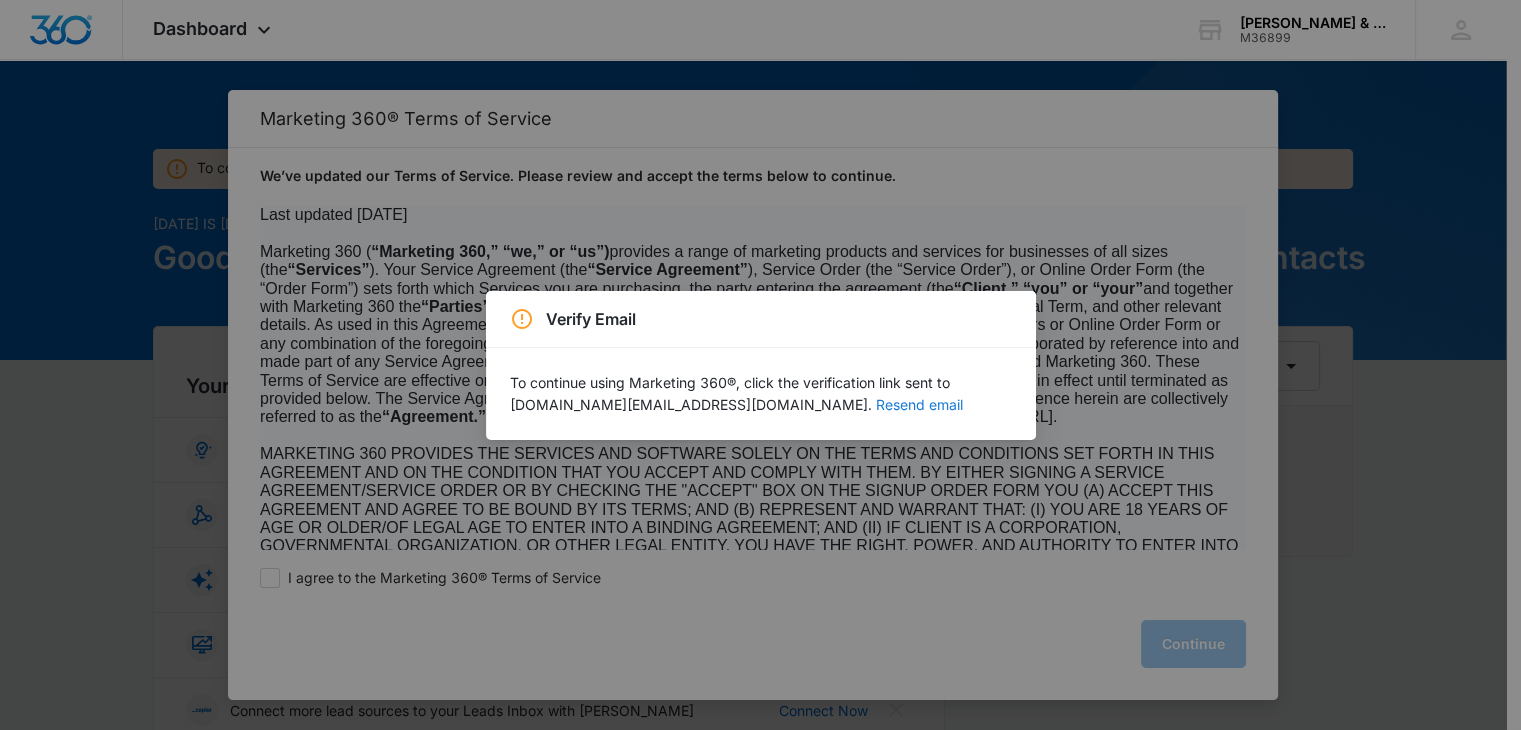 click on "Resend email" at bounding box center (919, 405) 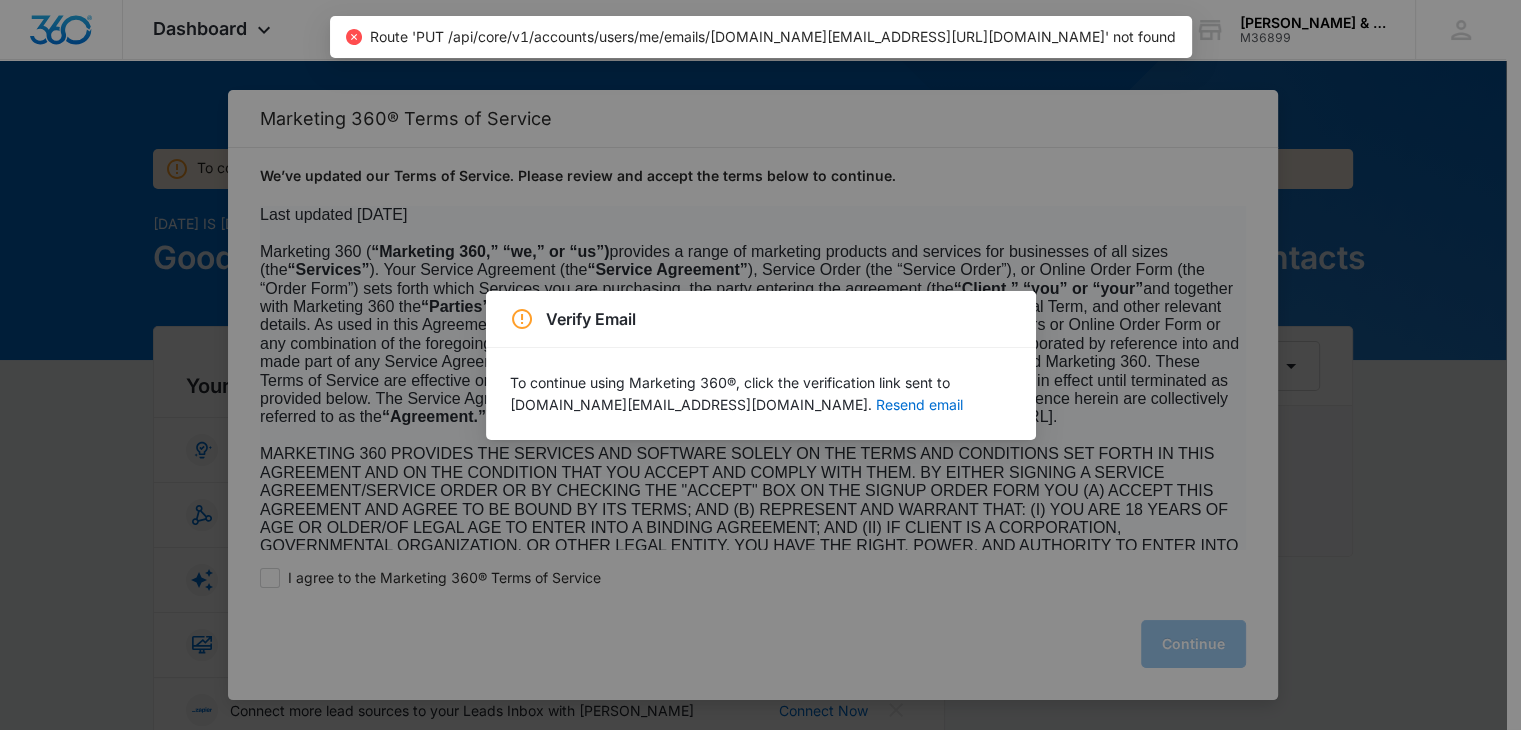 click on "Route 'PUT /api/core/v1/accounts/users/me/emails/[DOMAIN_NAME][EMAIL_ADDRESS][URL][DOMAIN_NAME]' not found" at bounding box center (773, 36) 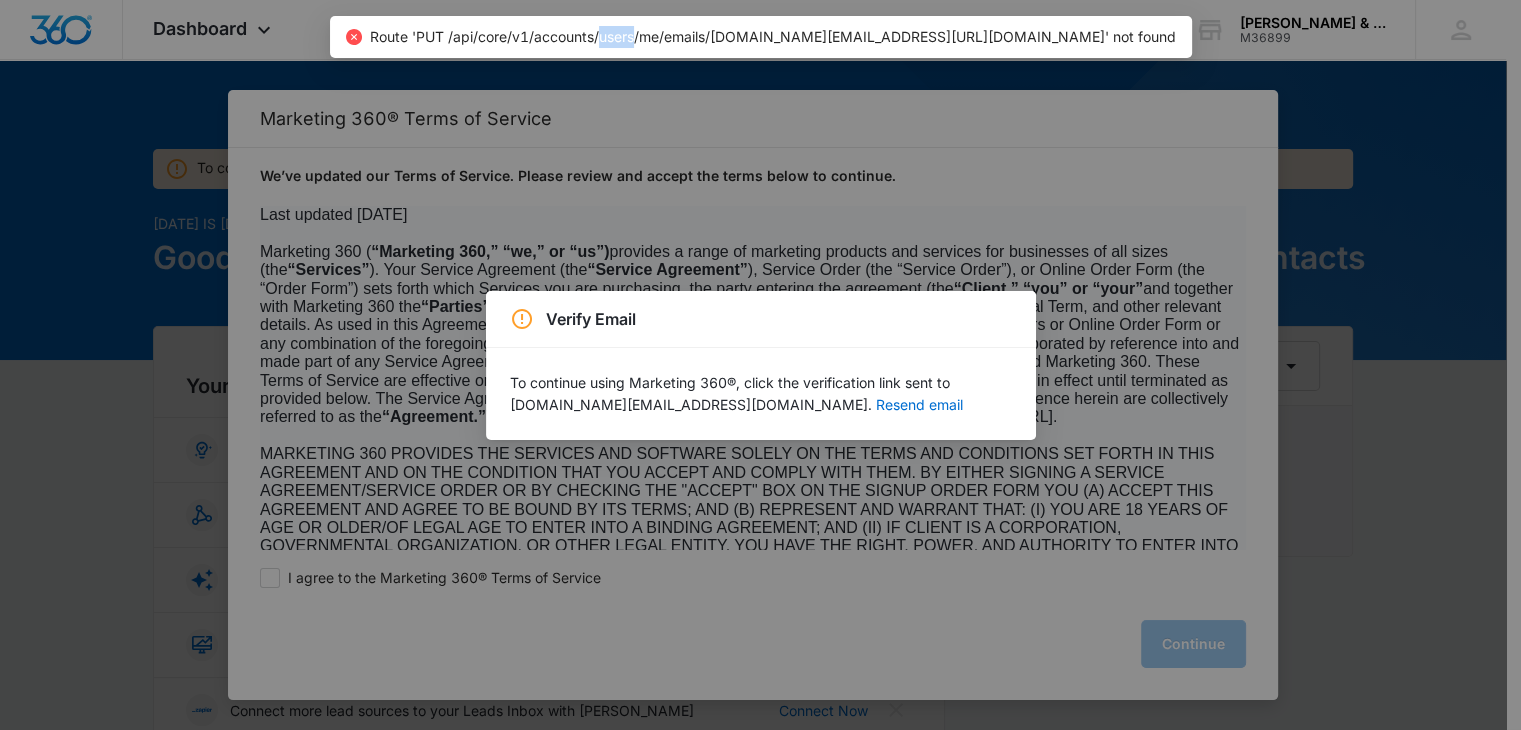click on "Route 'PUT /api/core/v1/accounts/users/me/emails/[DOMAIN_NAME][EMAIL_ADDRESS][URL][DOMAIN_NAME]' not found" at bounding box center (773, 36) 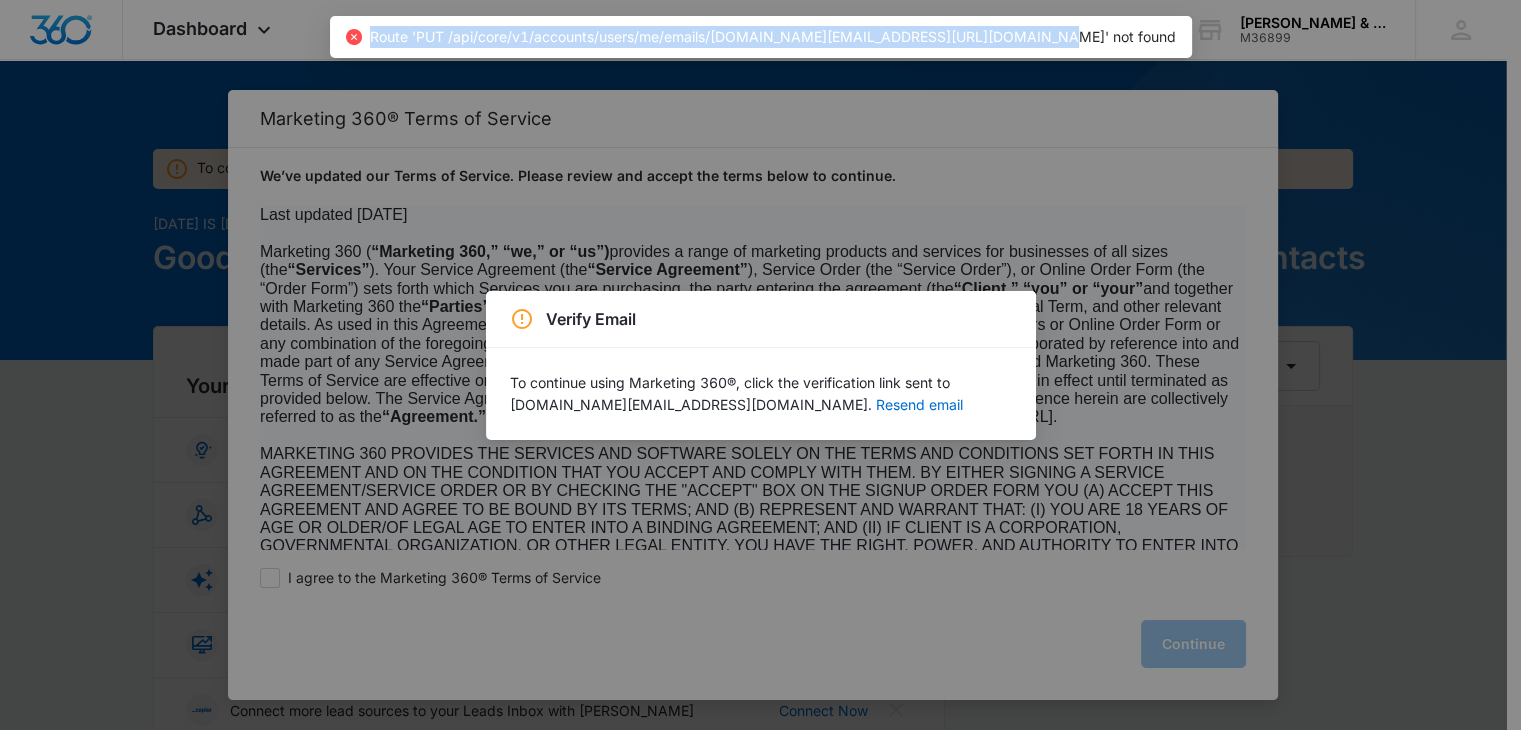 click on "Route 'PUT /api/core/v1/accounts/users/me/emails/[DOMAIN_NAME][EMAIL_ADDRESS][URL][DOMAIN_NAME]' not found" at bounding box center [773, 36] 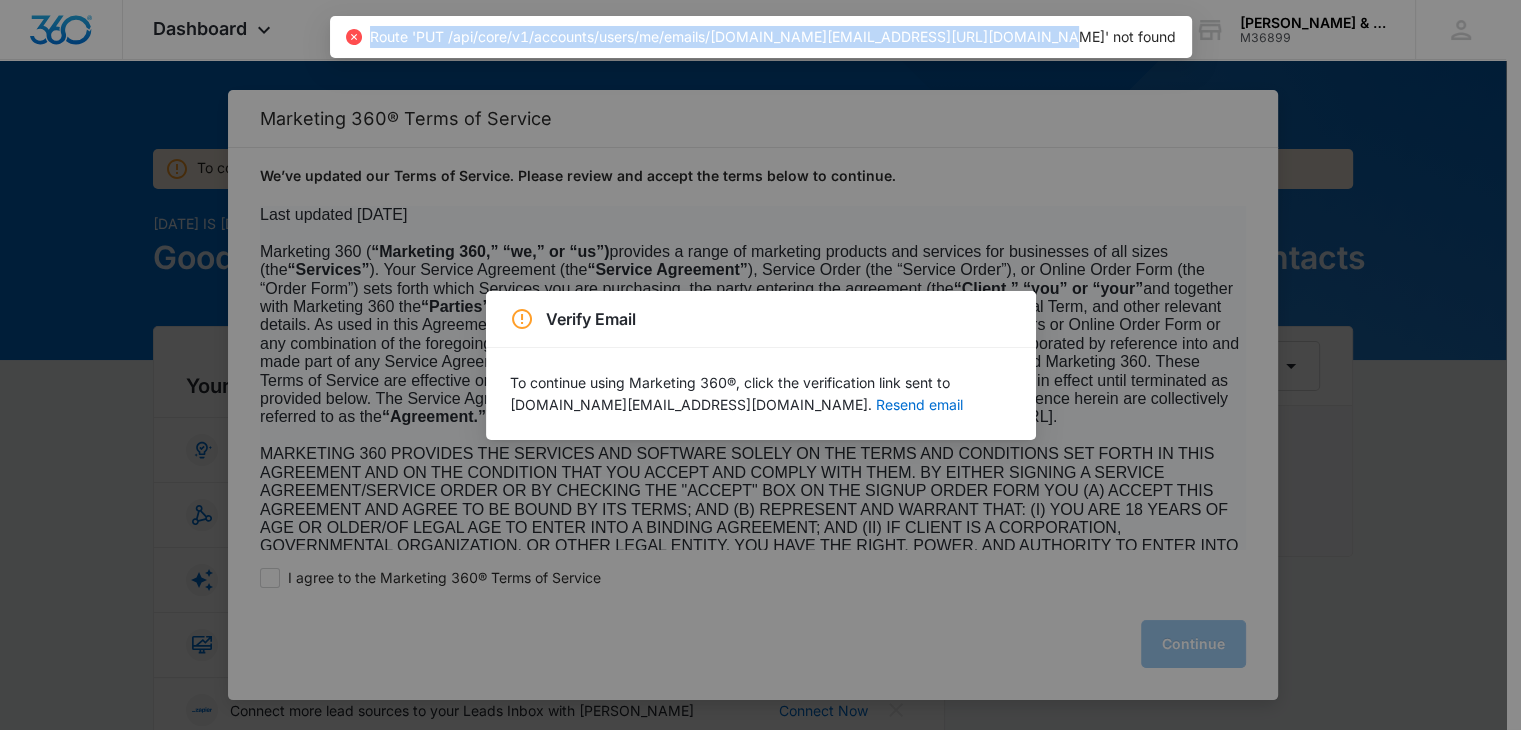 copy on "Route 'PUT /api/core/v1/accounts/users/me/emails/[DOMAIN_NAME][EMAIL_ADDRESS][URL][DOMAIN_NAME]' not found" 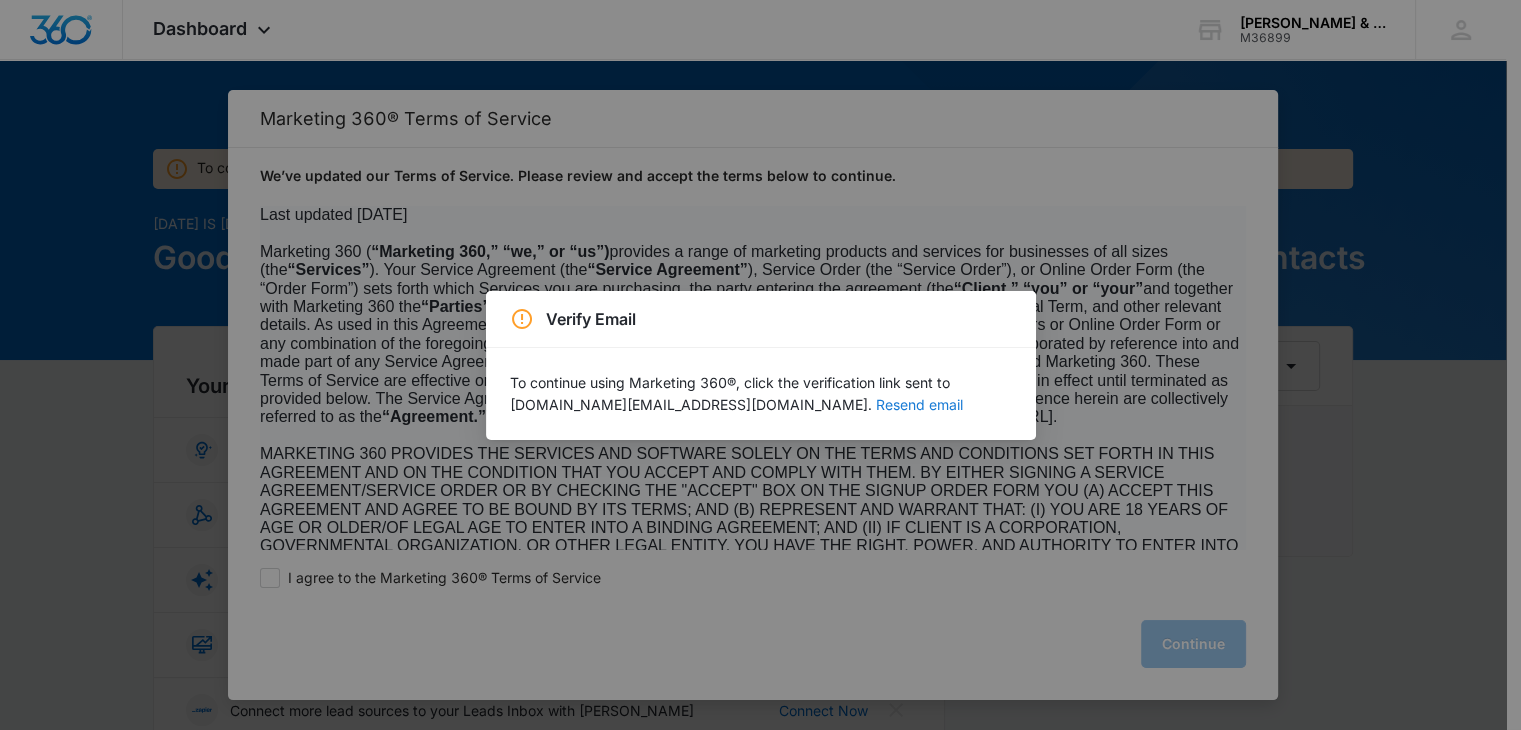click on "Resend email" at bounding box center [919, 405] 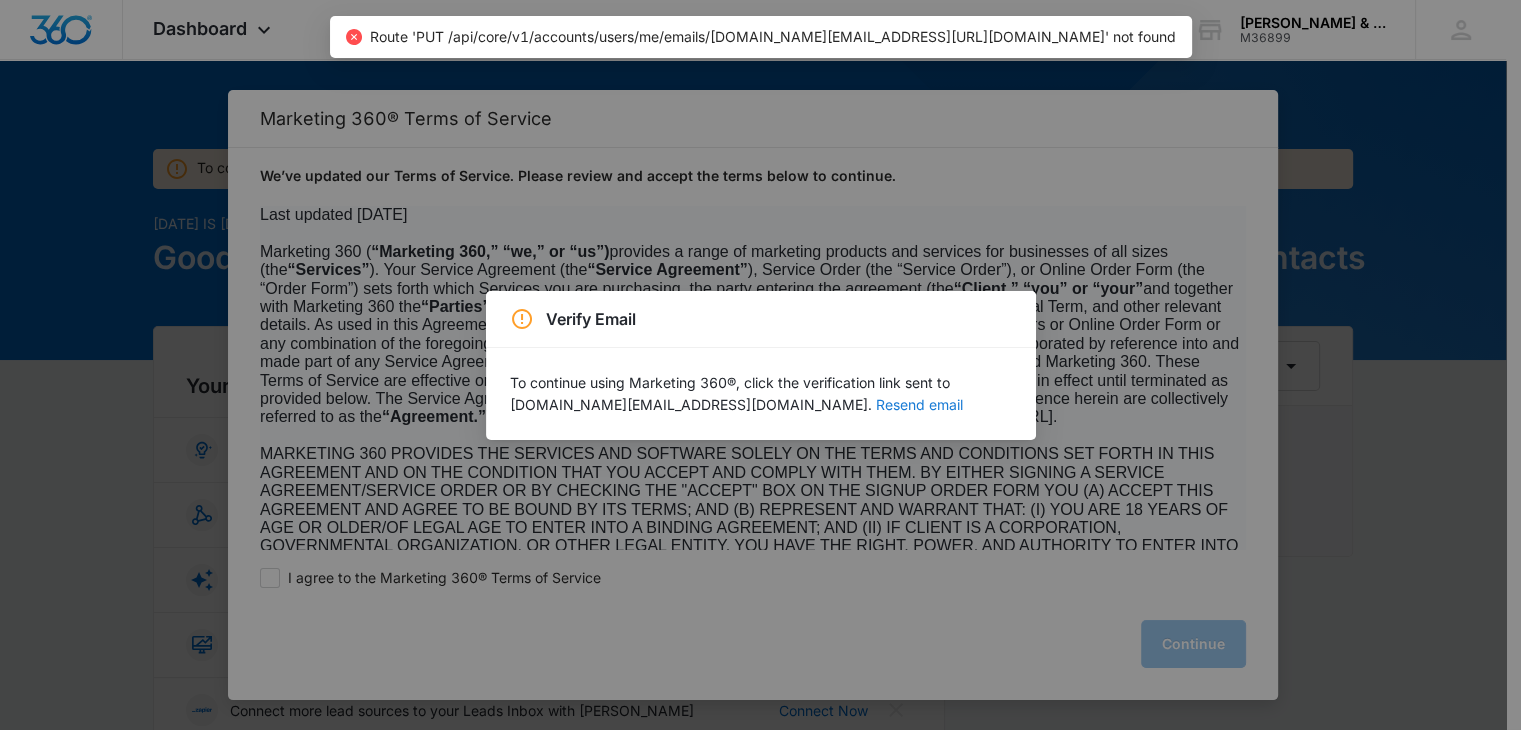 type 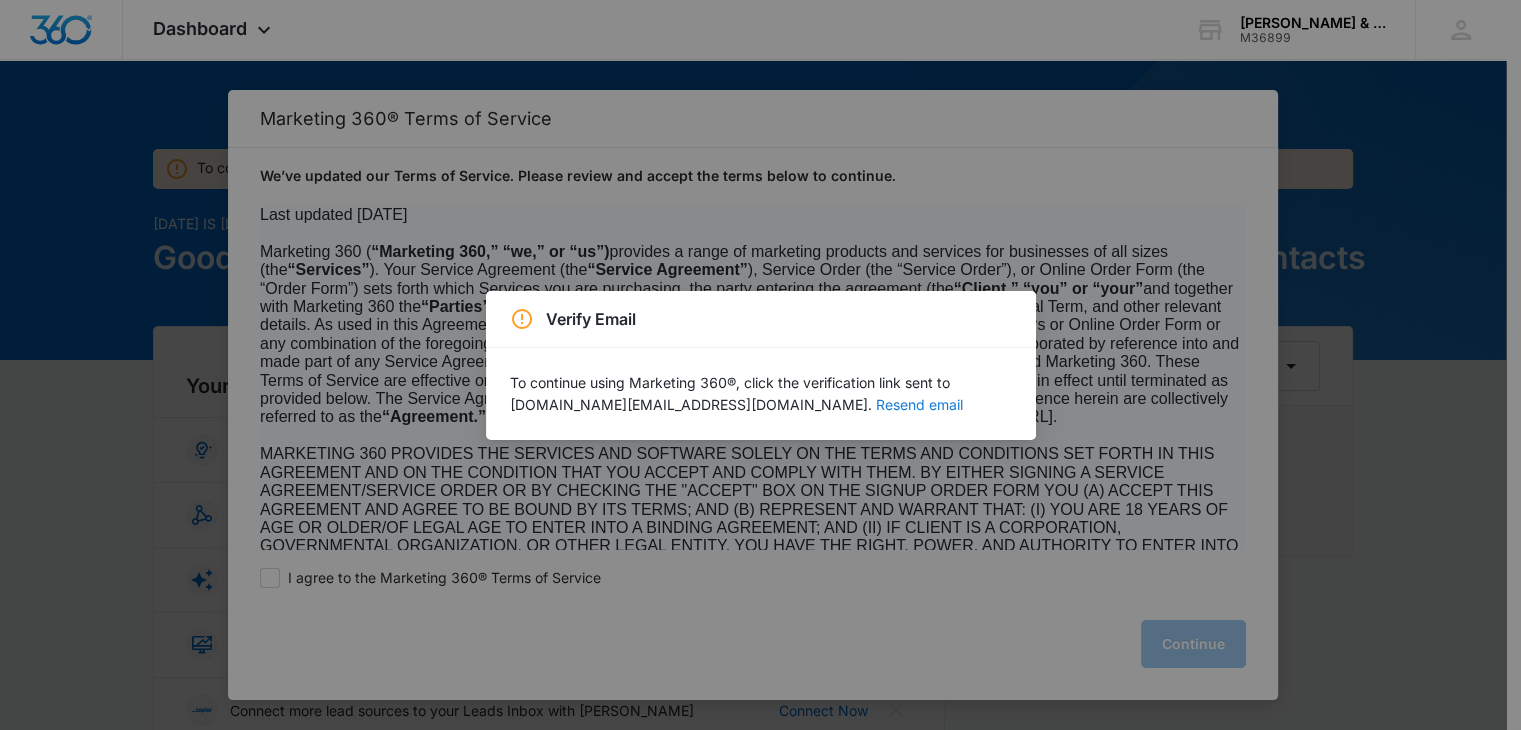 click on "Resend email" at bounding box center (919, 405) 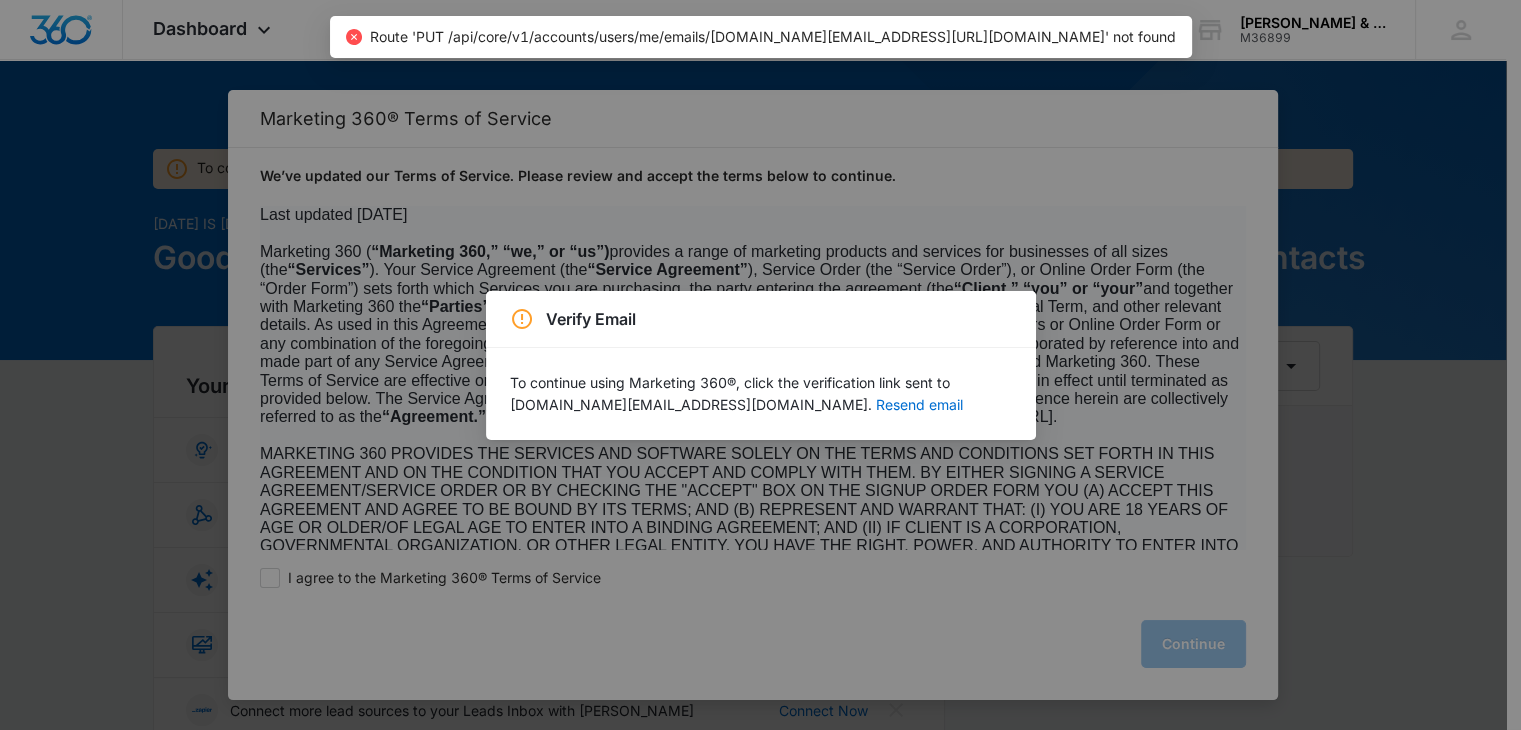 click on "Route 'PUT /api/core/v1/accounts/users/me/emails/[DOMAIN_NAME][EMAIL_ADDRESS][URL][DOMAIN_NAME]' not found" at bounding box center (773, 36) 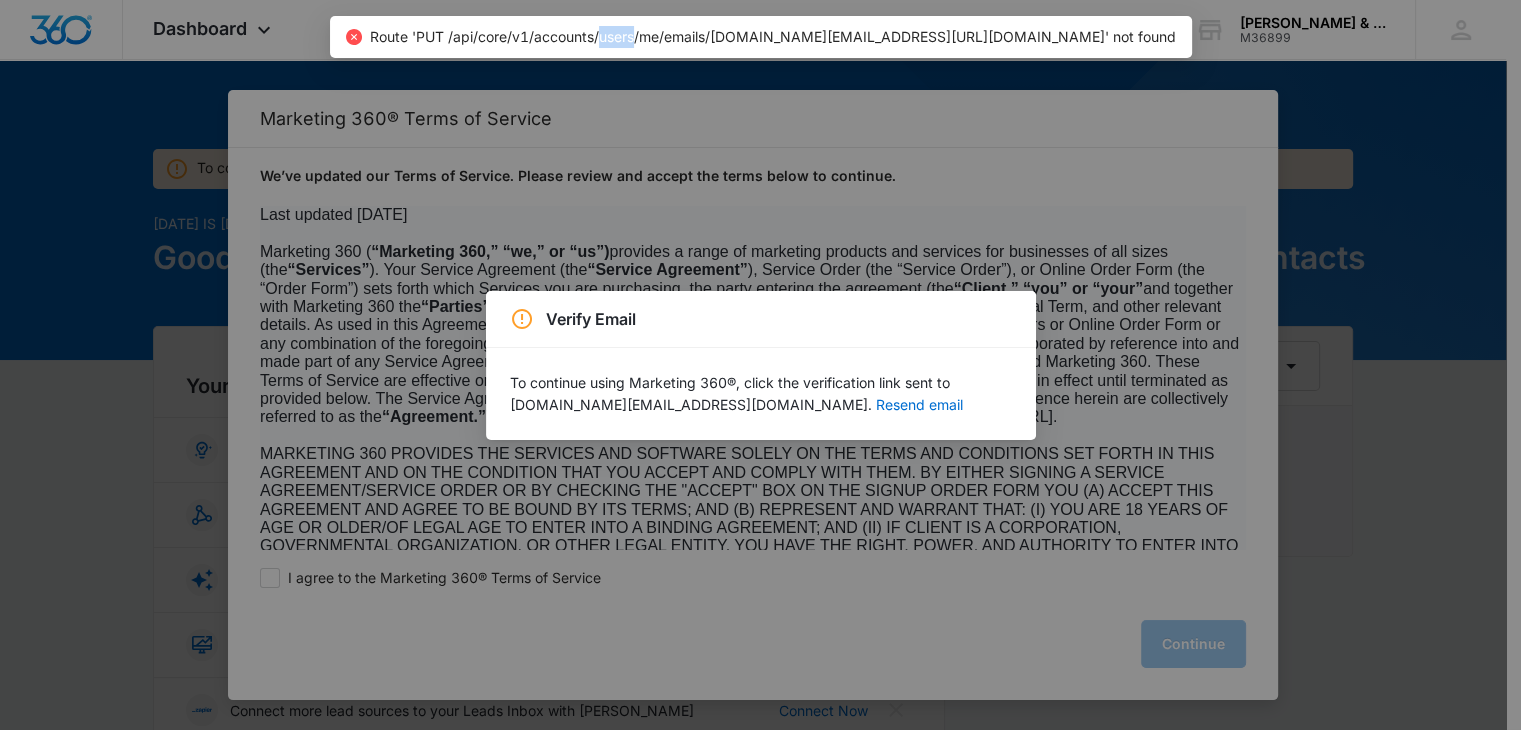 click on "Route 'PUT /api/core/v1/accounts/users/me/emails/[DOMAIN_NAME][EMAIL_ADDRESS][URL][DOMAIN_NAME]' not found" at bounding box center [773, 36] 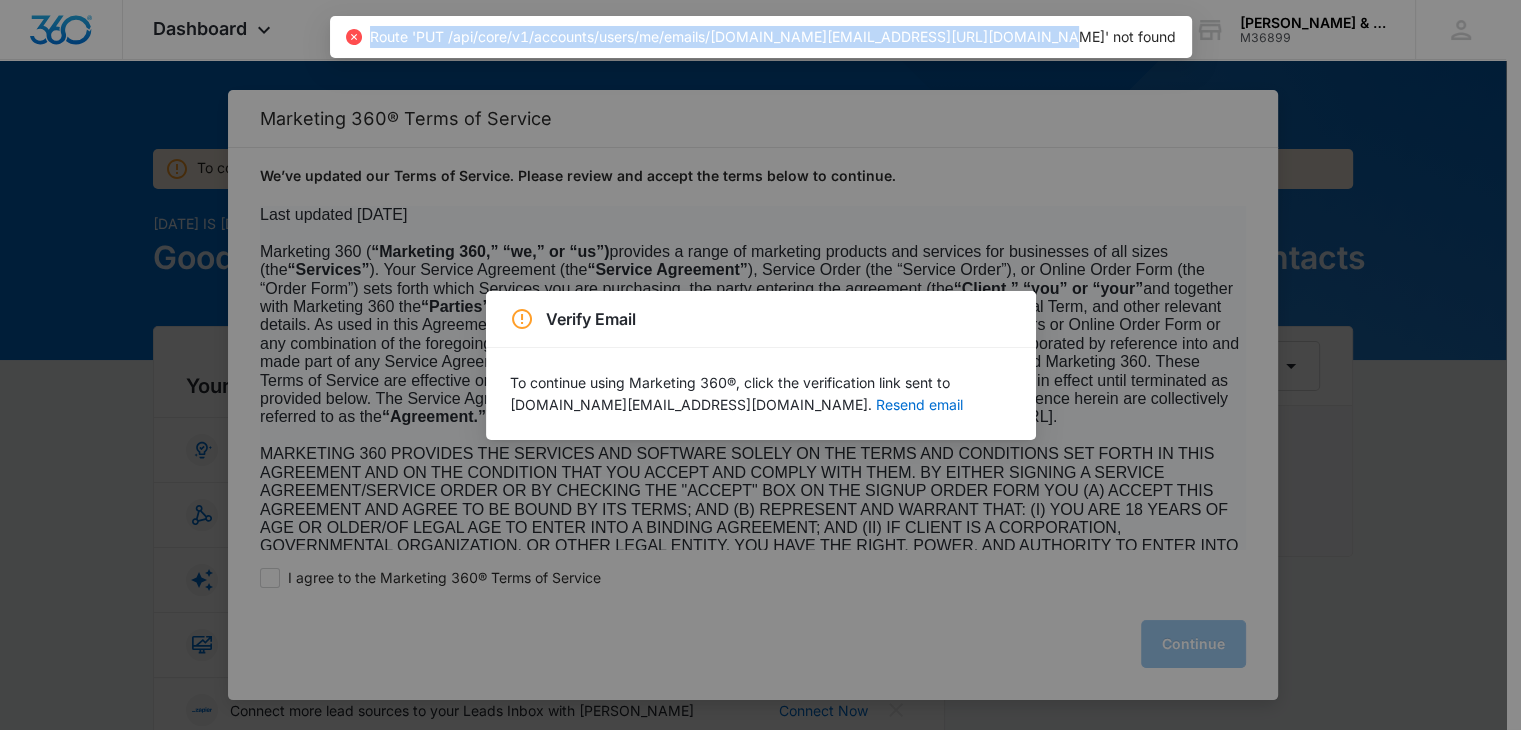 click on "Route 'PUT /api/core/v1/accounts/users/me/emails/[DOMAIN_NAME][EMAIL_ADDRESS][URL][DOMAIN_NAME]' not found" at bounding box center (773, 36) 